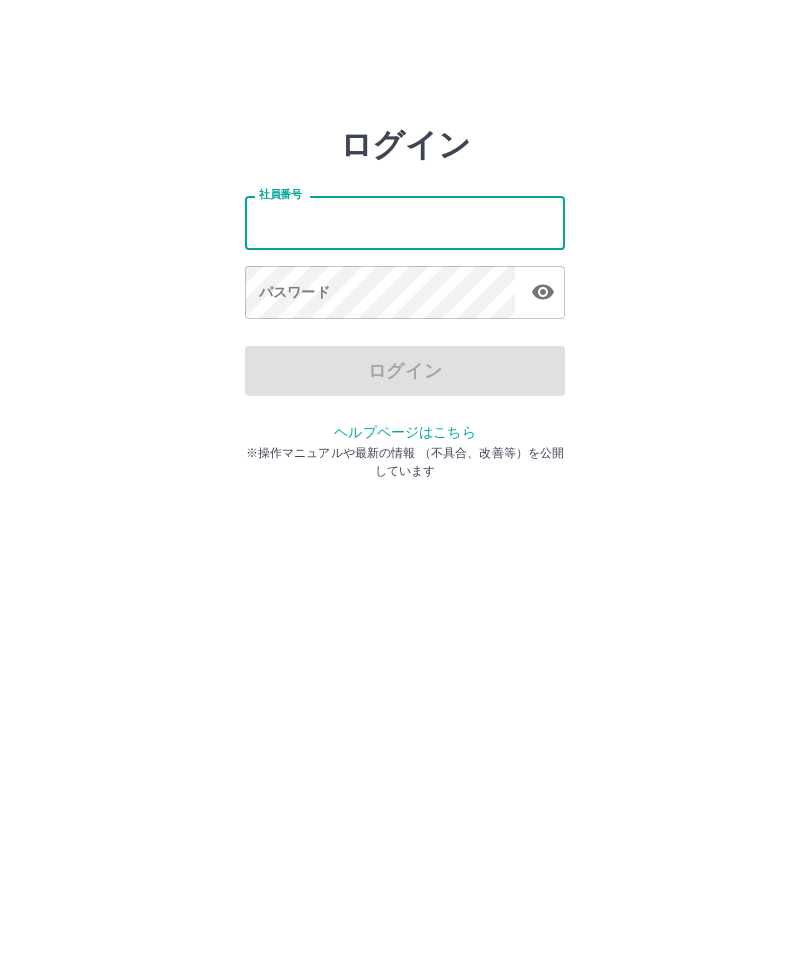 scroll, scrollTop: 0, scrollLeft: 0, axis: both 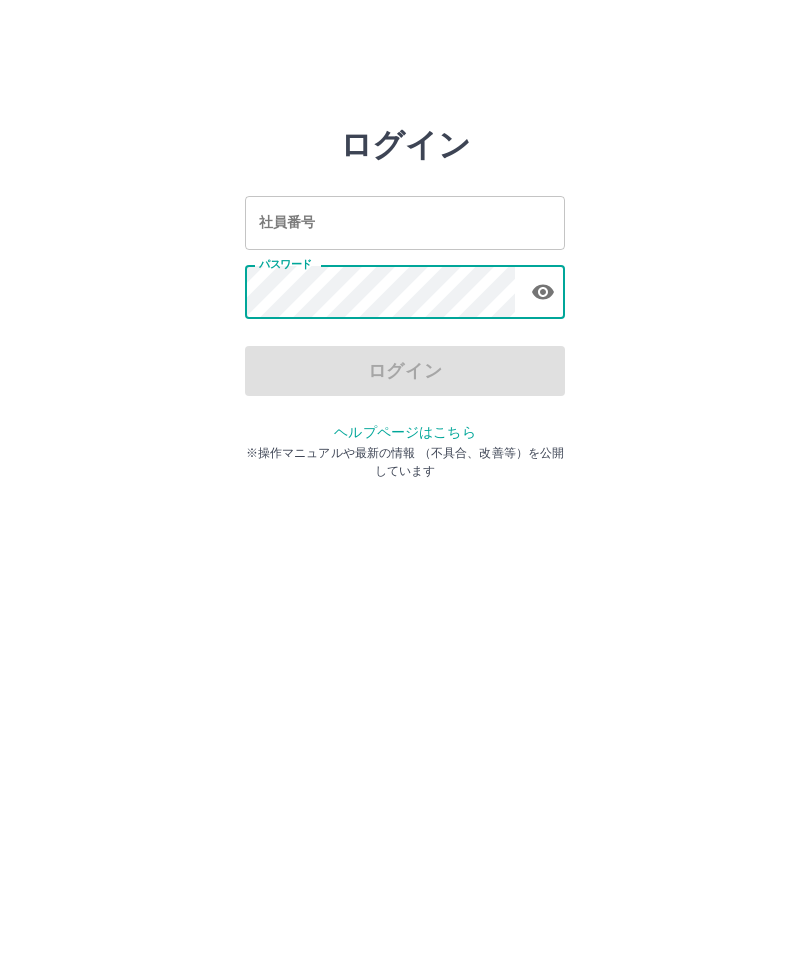 click on "社員番号 社員番号" at bounding box center [405, 222] 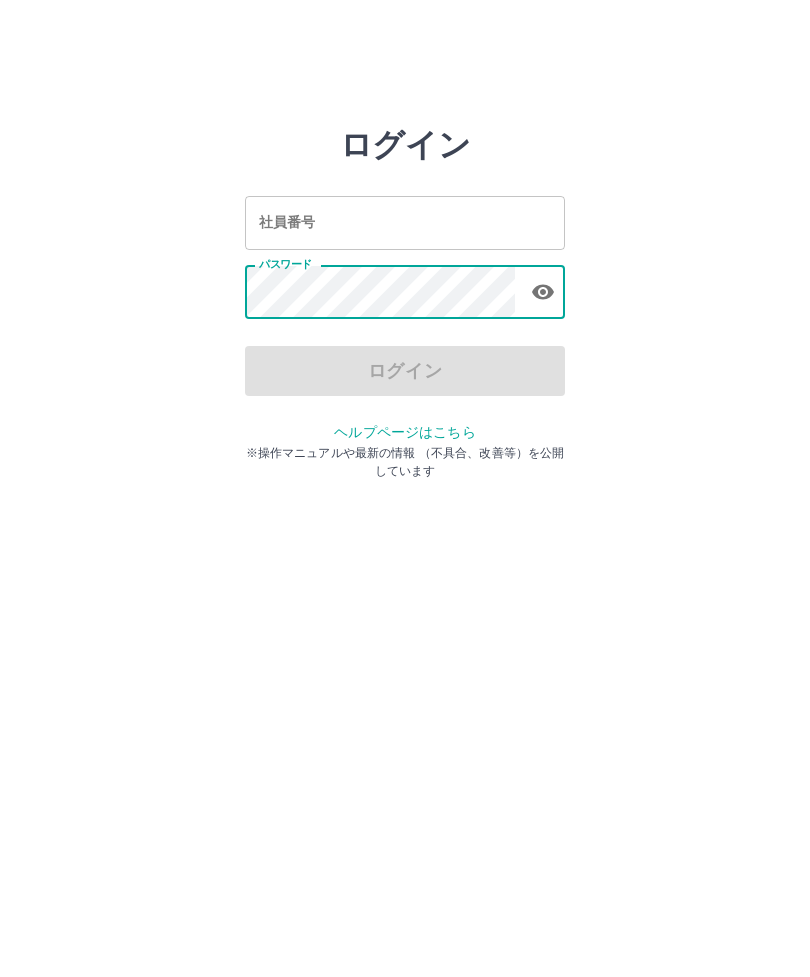 click at bounding box center [543, 292] 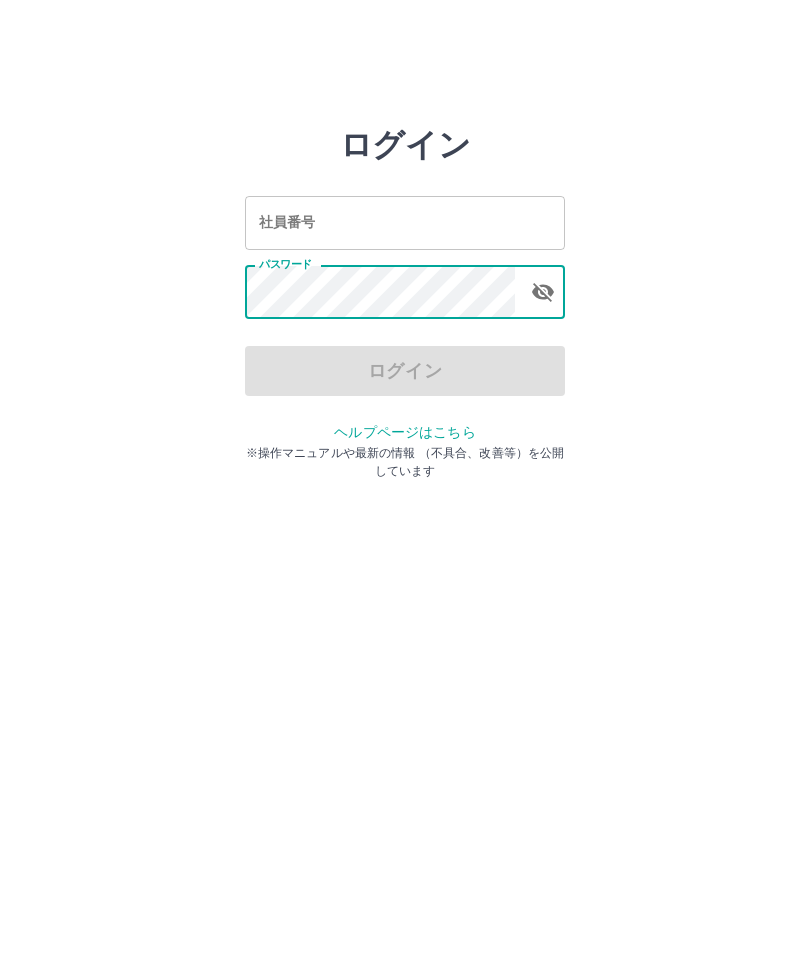 click on "社員番号 社員番号" at bounding box center [405, 222] 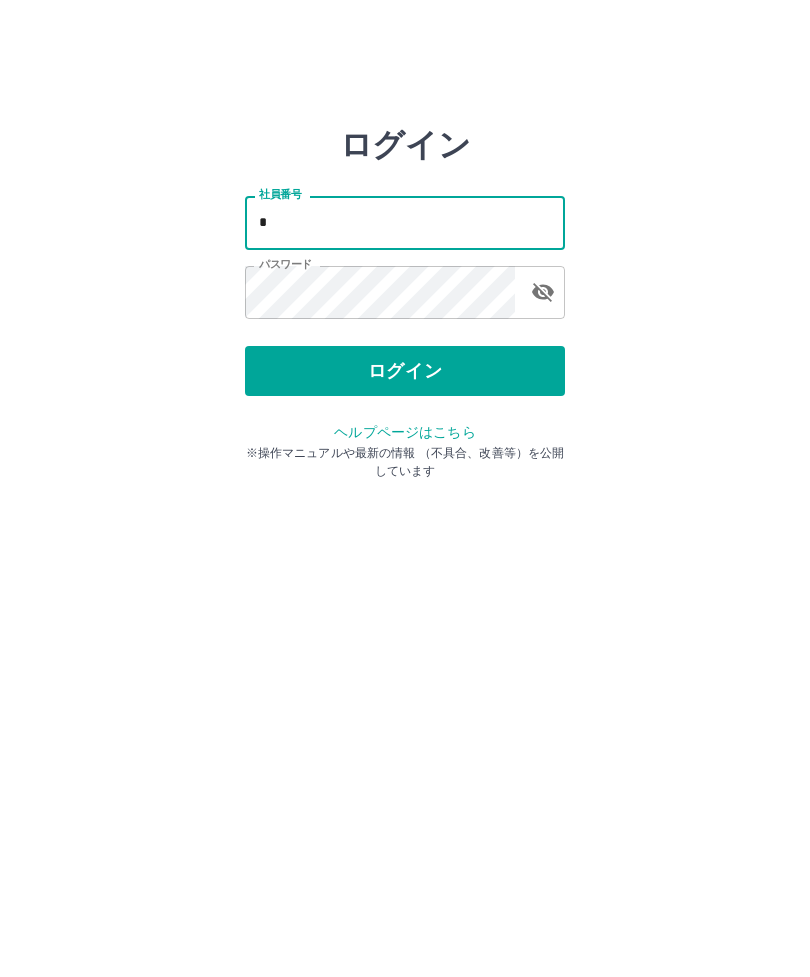 click on "ログイン 社員番号 * 社員番号 パスワード パスワード ログイン ヘルプページはこちら ※操作マニュアルや最新の情報 （不具合、改善等）を公開しています" at bounding box center [405, 286] 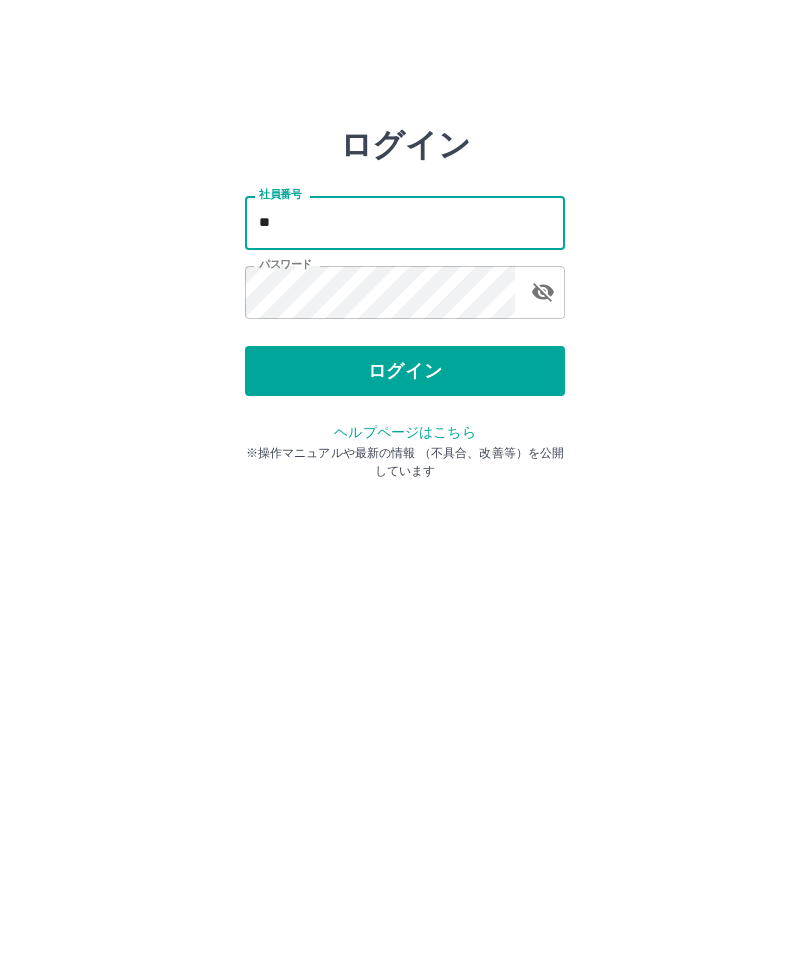 click on "**" at bounding box center [405, 222] 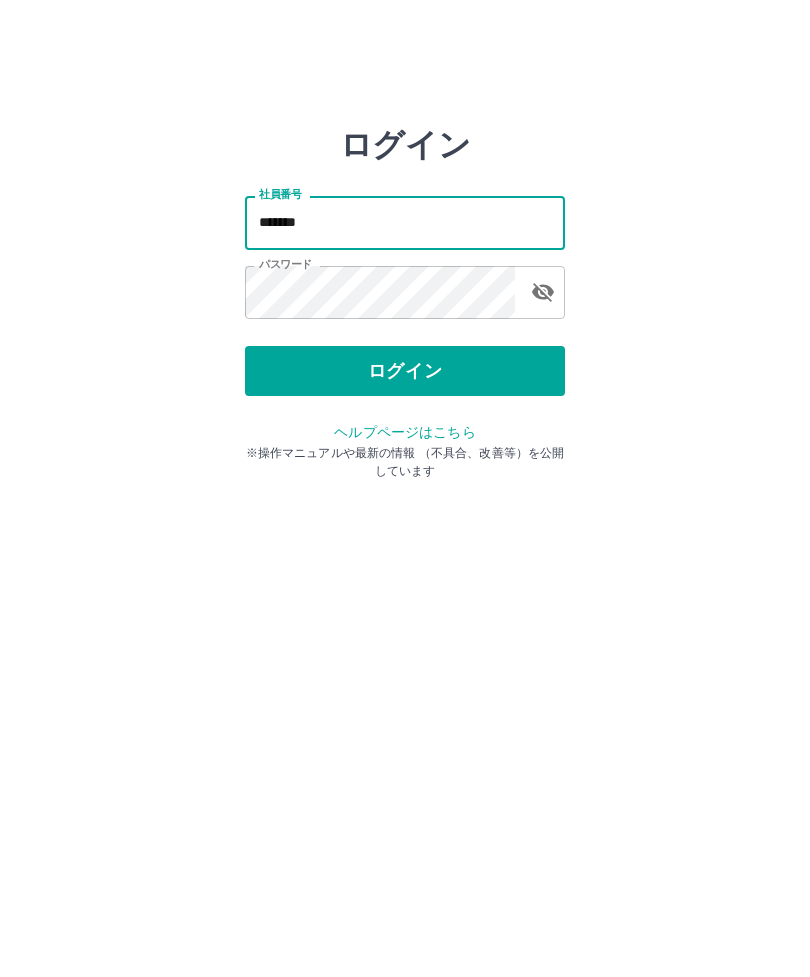 type on "*******" 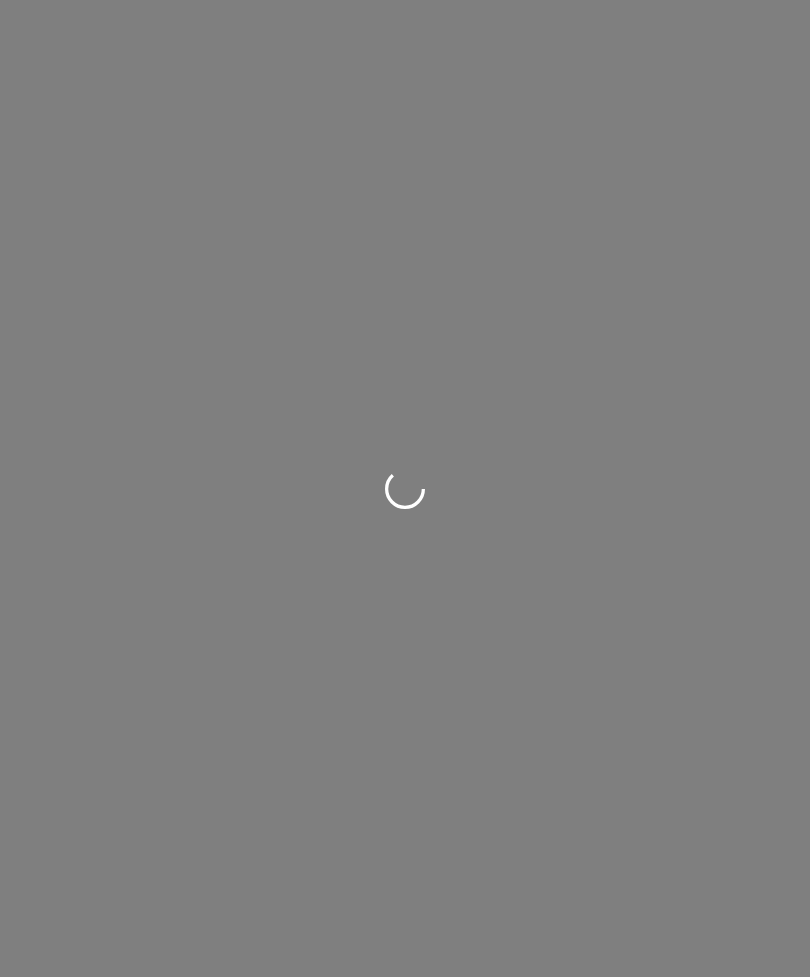 scroll, scrollTop: 0, scrollLeft: 0, axis: both 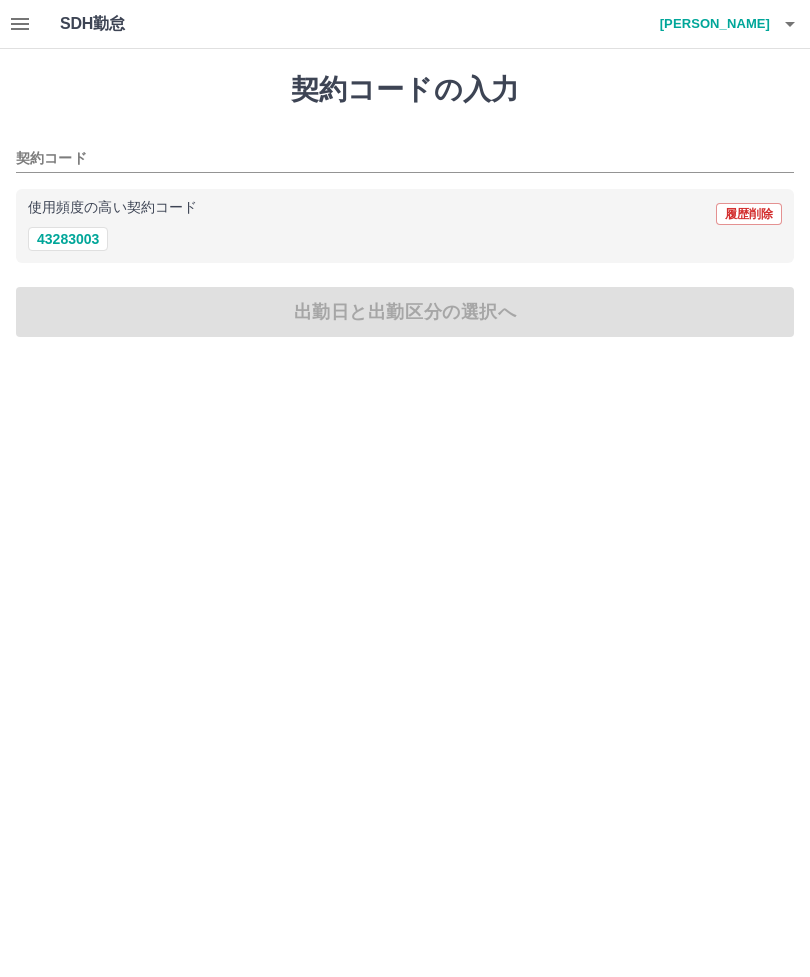click on "使用頻度の高い契約コード 履歴削除" at bounding box center [405, 214] 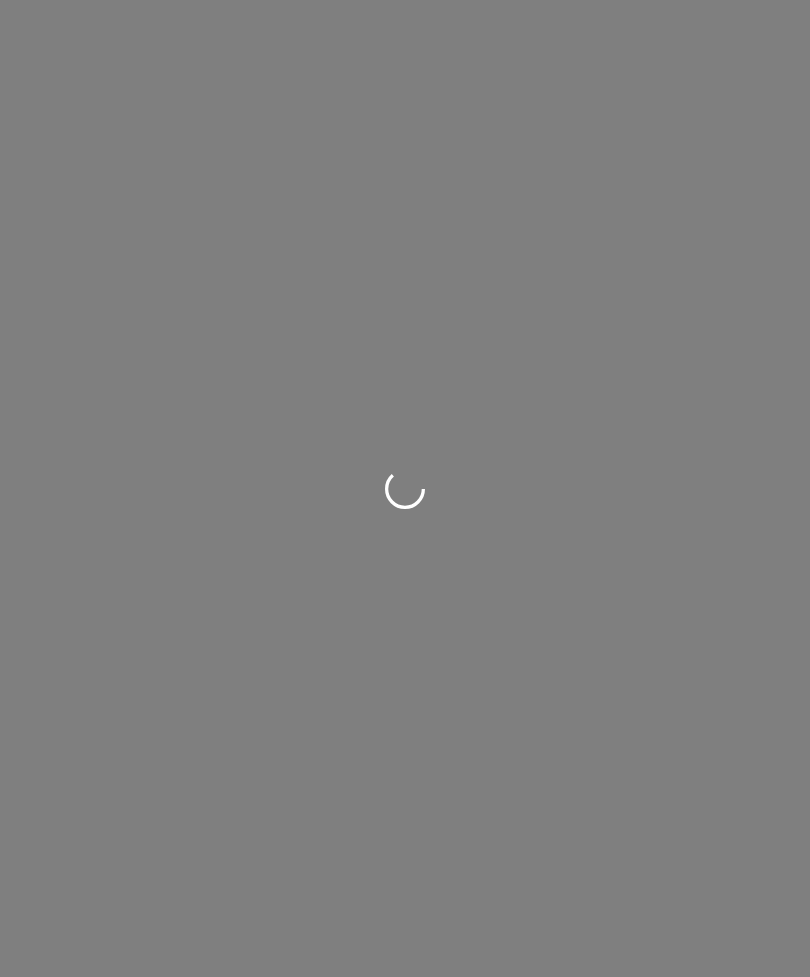 scroll, scrollTop: 0, scrollLeft: 0, axis: both 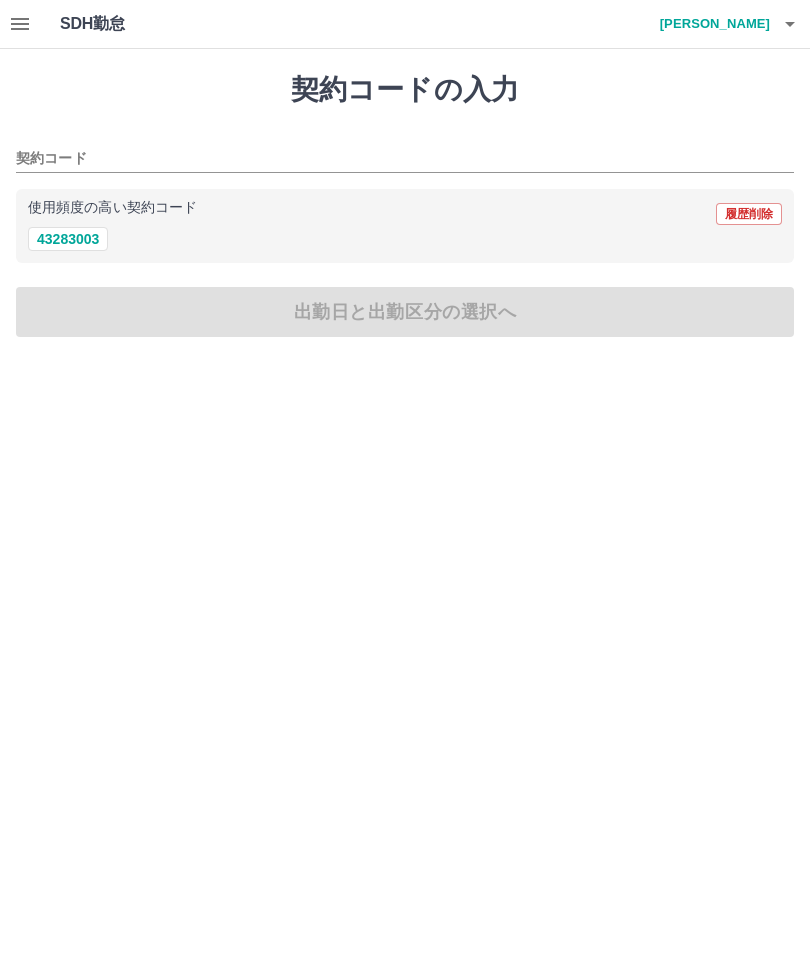 click on "契約コード" at bounding box center [390, 159] 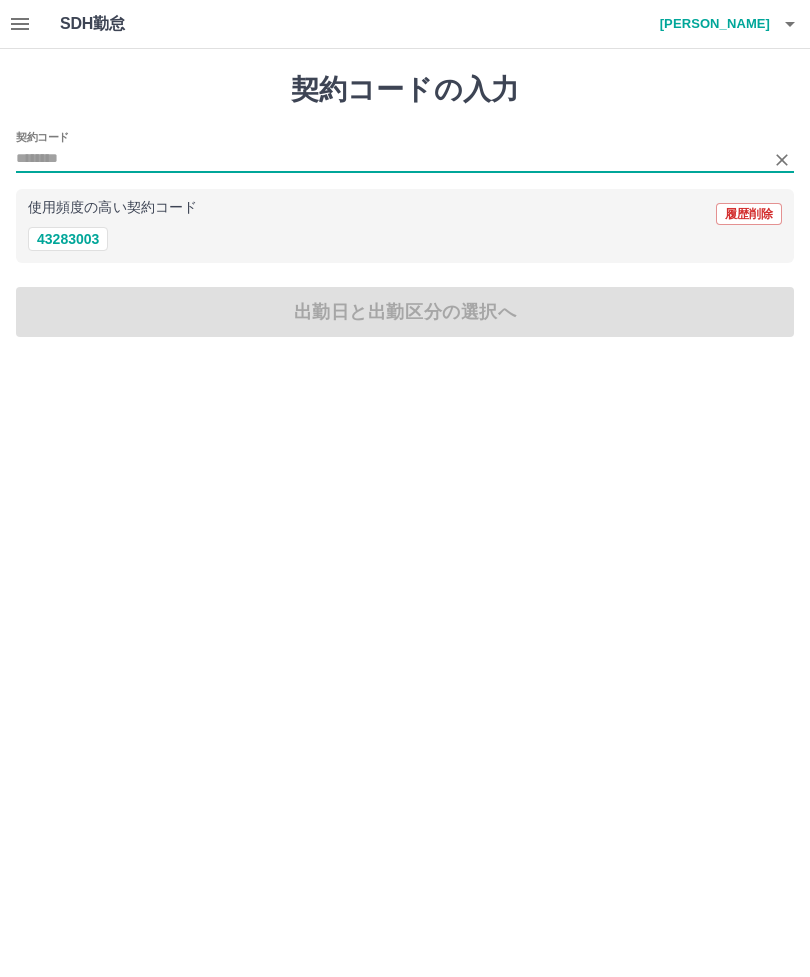 click on "契約コード" at bounding box center [405, 152] 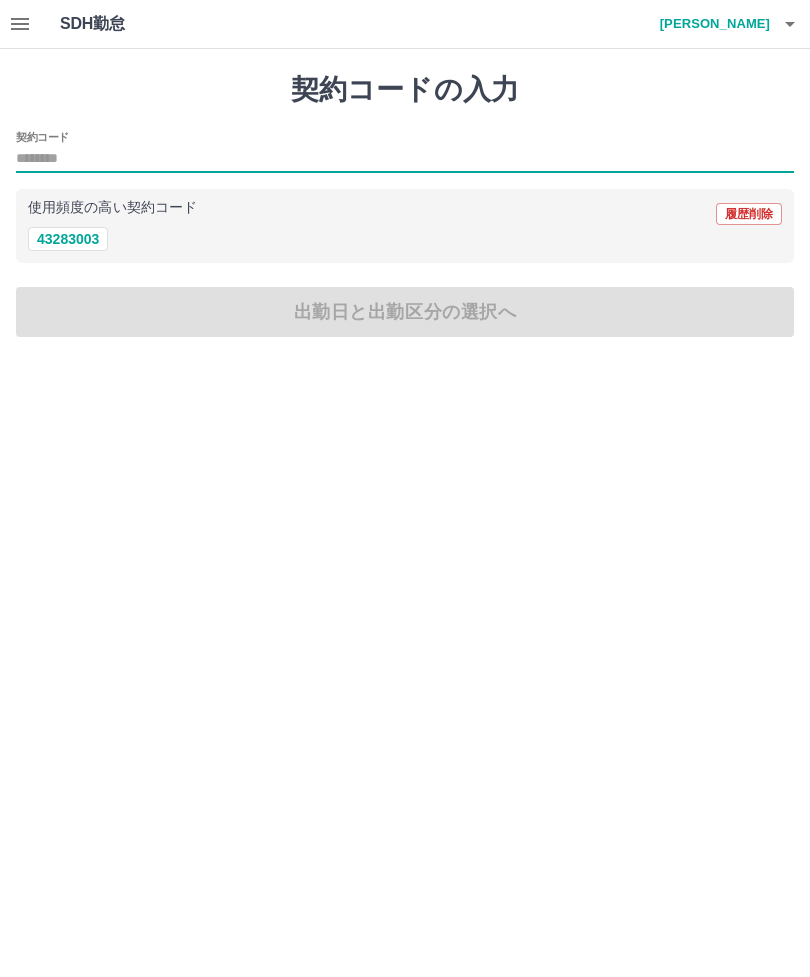 click on "43283003" at bounding box center [68, 239] 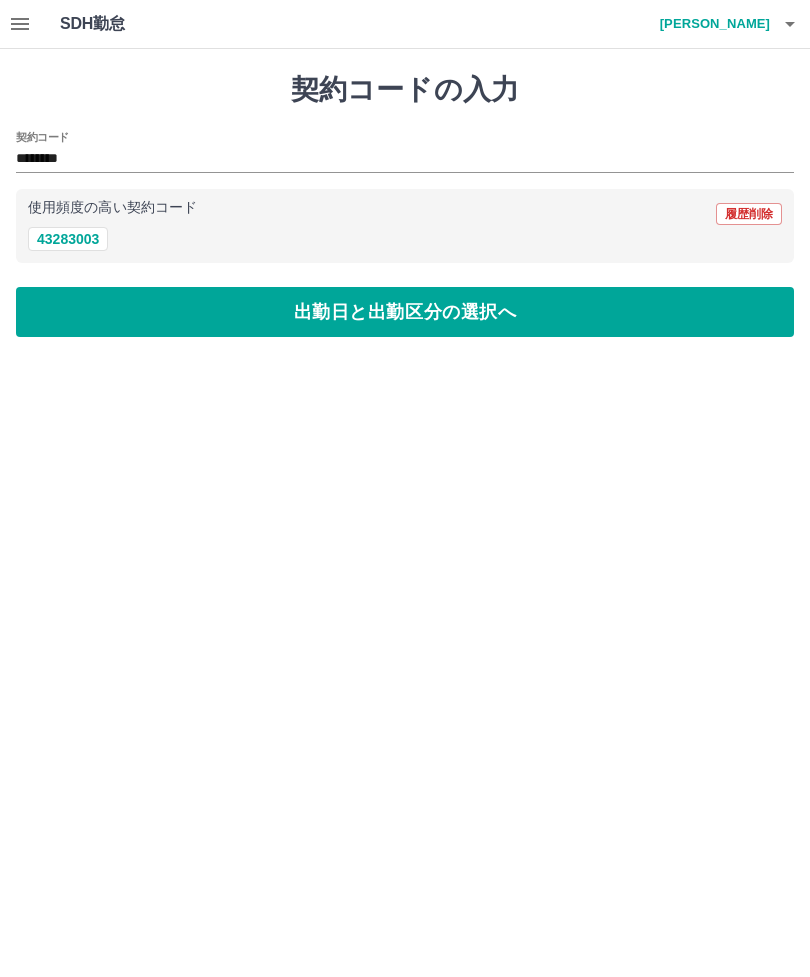 click on "出勤日と出勤区分の選択へ" at bounding box center [405, 312] 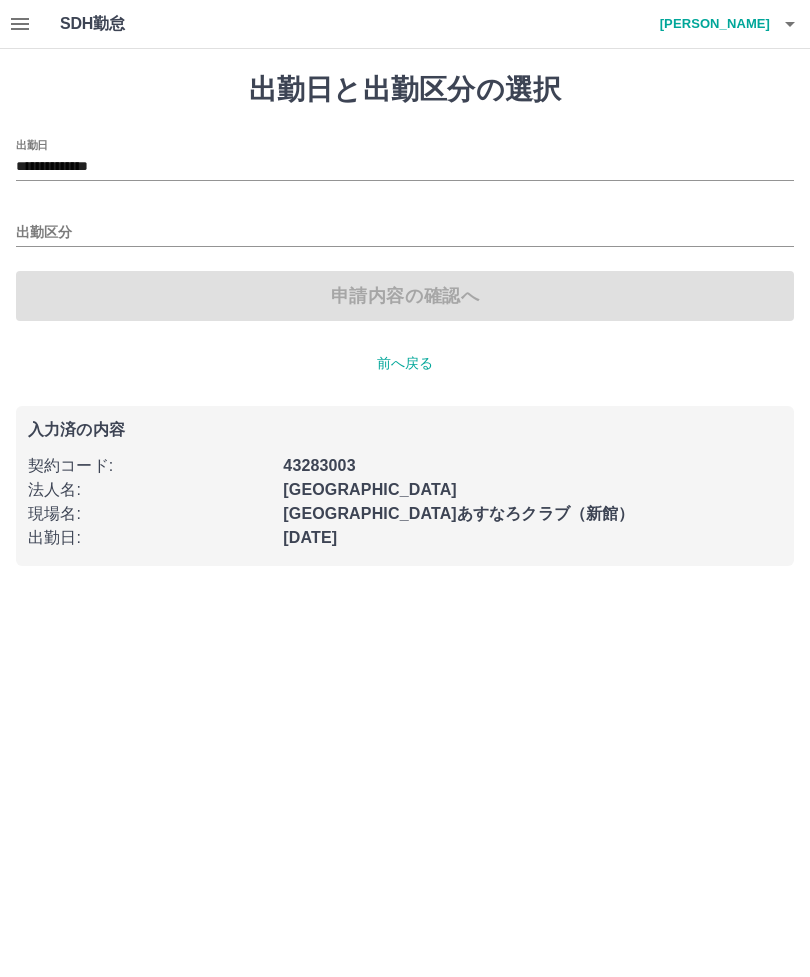click on "出勤区分" at bounding box center [405, 226] 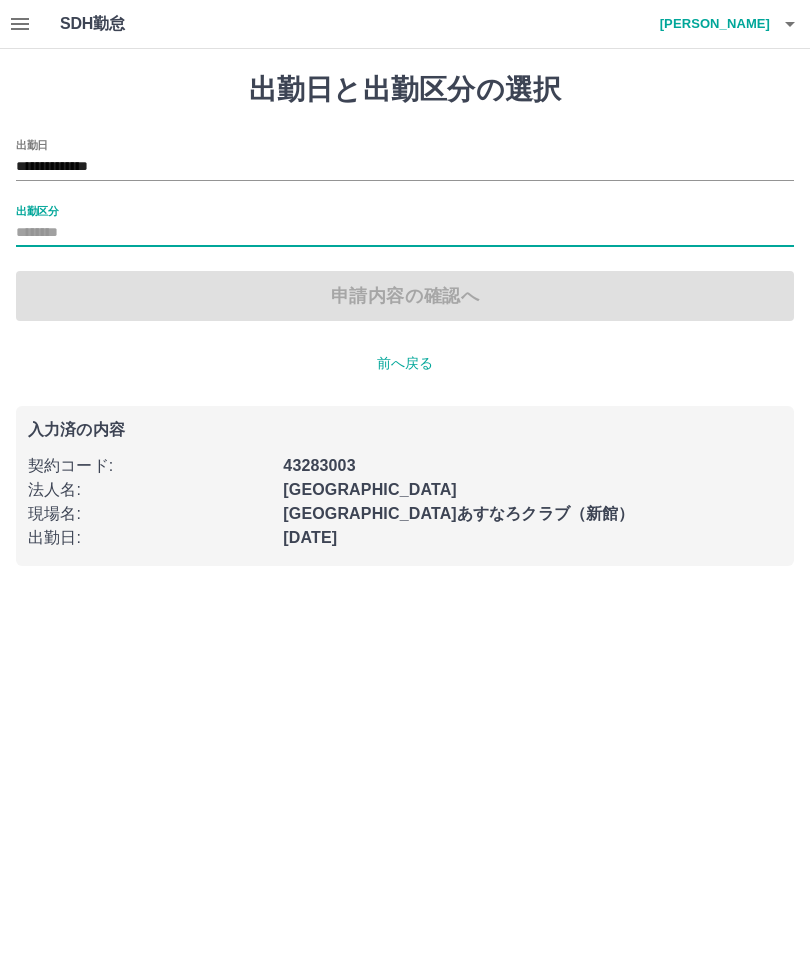 click on "出勤区分" at bounding box center (405, 226) 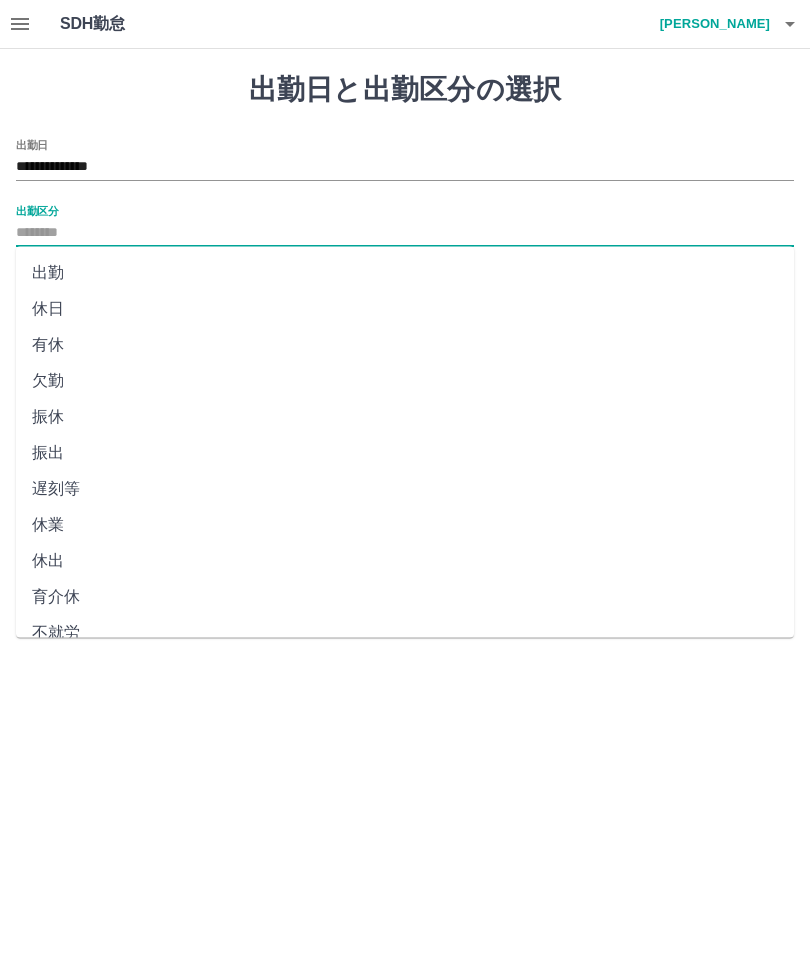 click on "出勤" at bounding box center [405, 273] 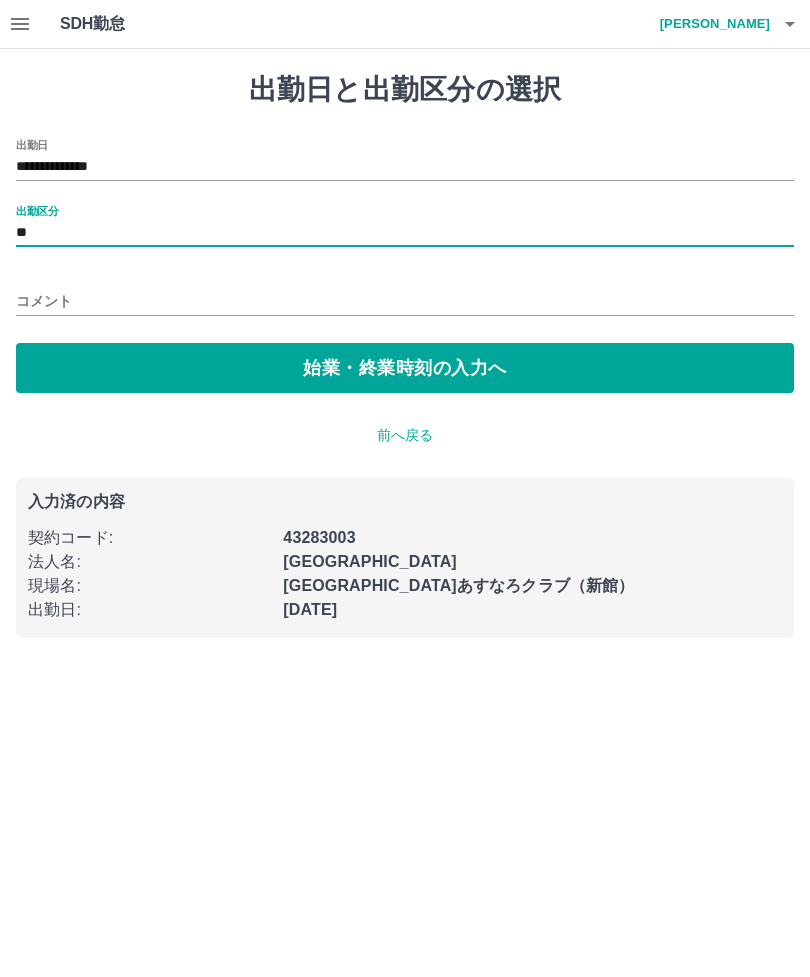 click on "始業・終業時刻の入力へ" at bounding box center [405, 368] 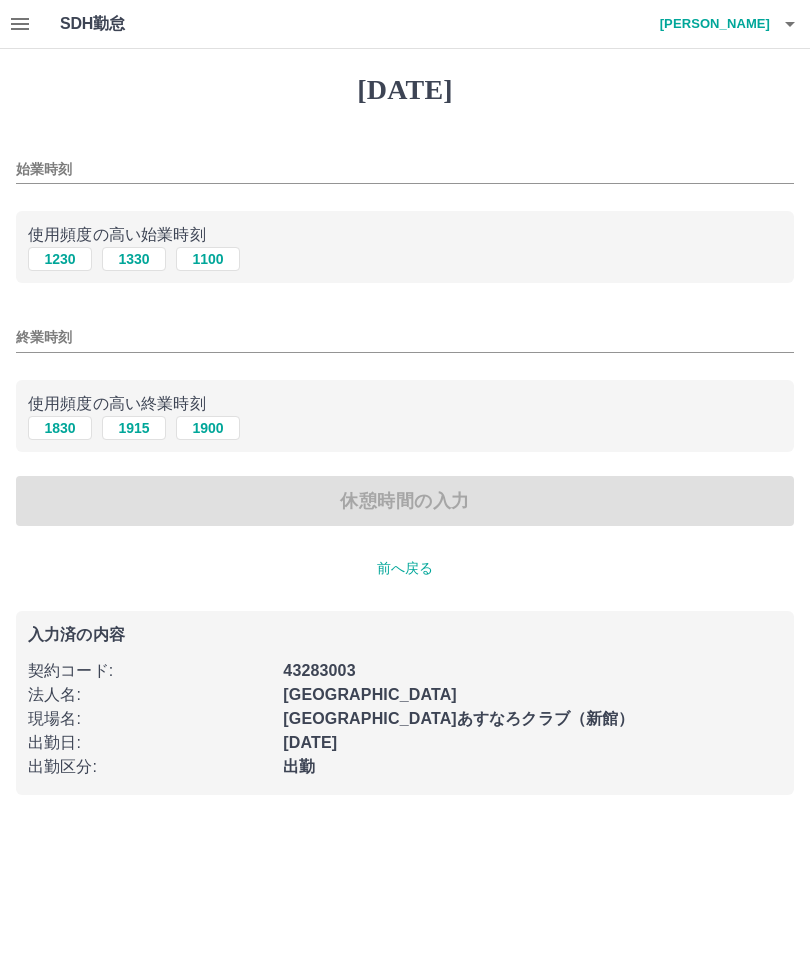 click on "終業時刻" at bounding box center [405, 337] 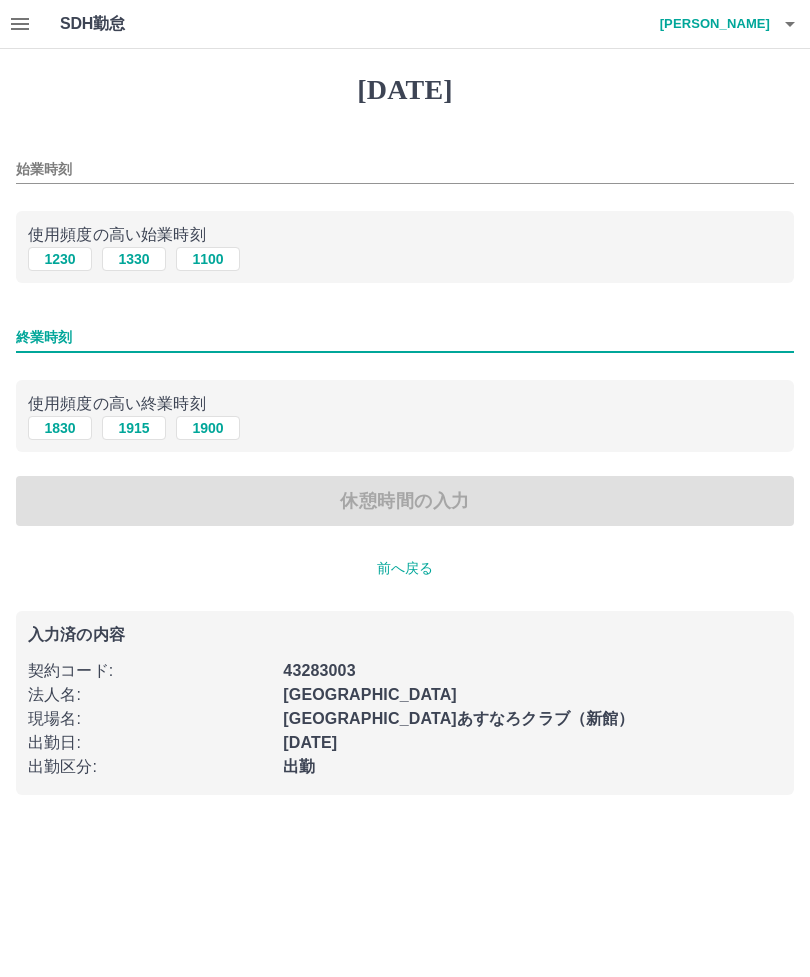 click on "始業時刻" at bounding box center (405, 169) 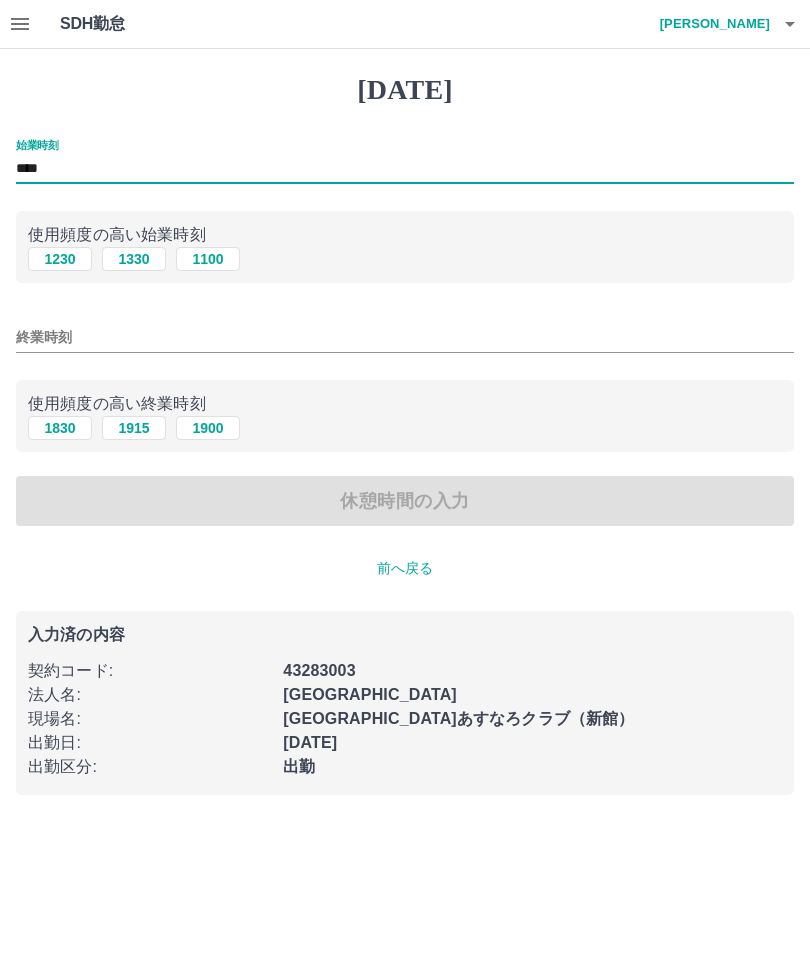 type on "****" 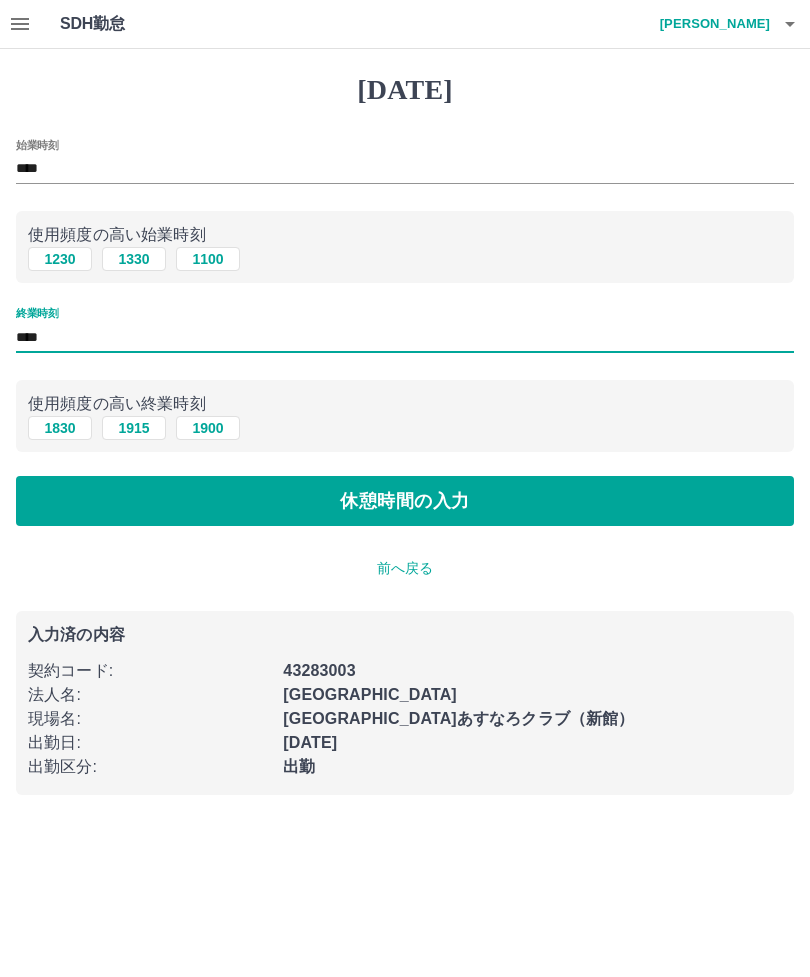 type on "****" 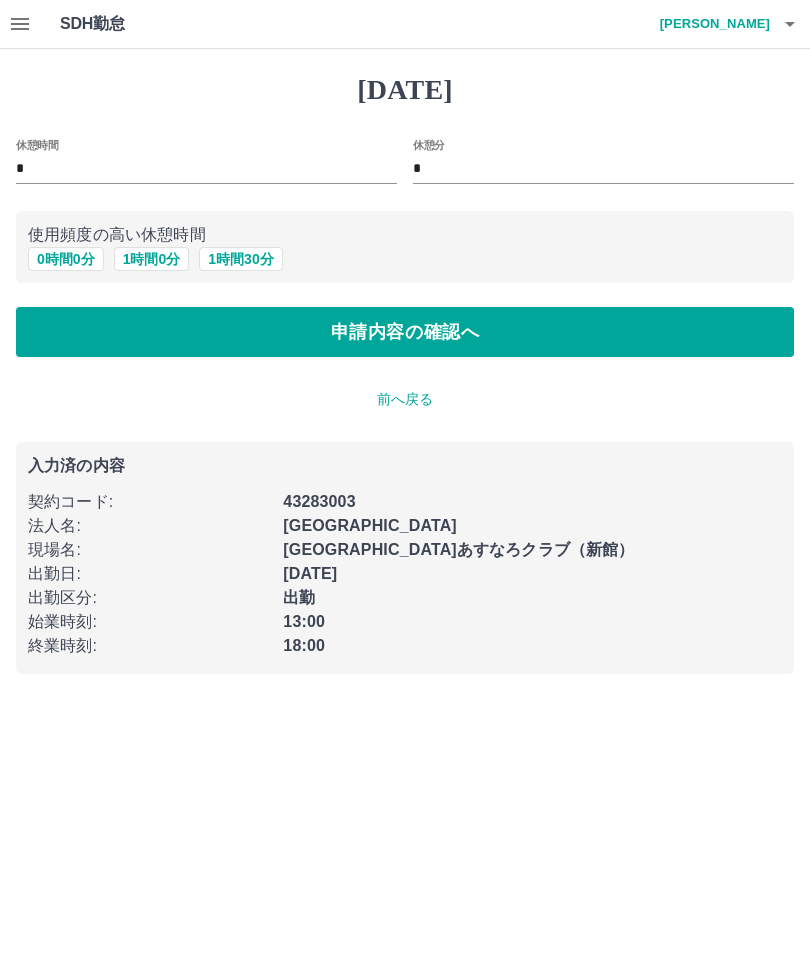 click on "申請内容の確認へ" at bounding box center (405, 332) 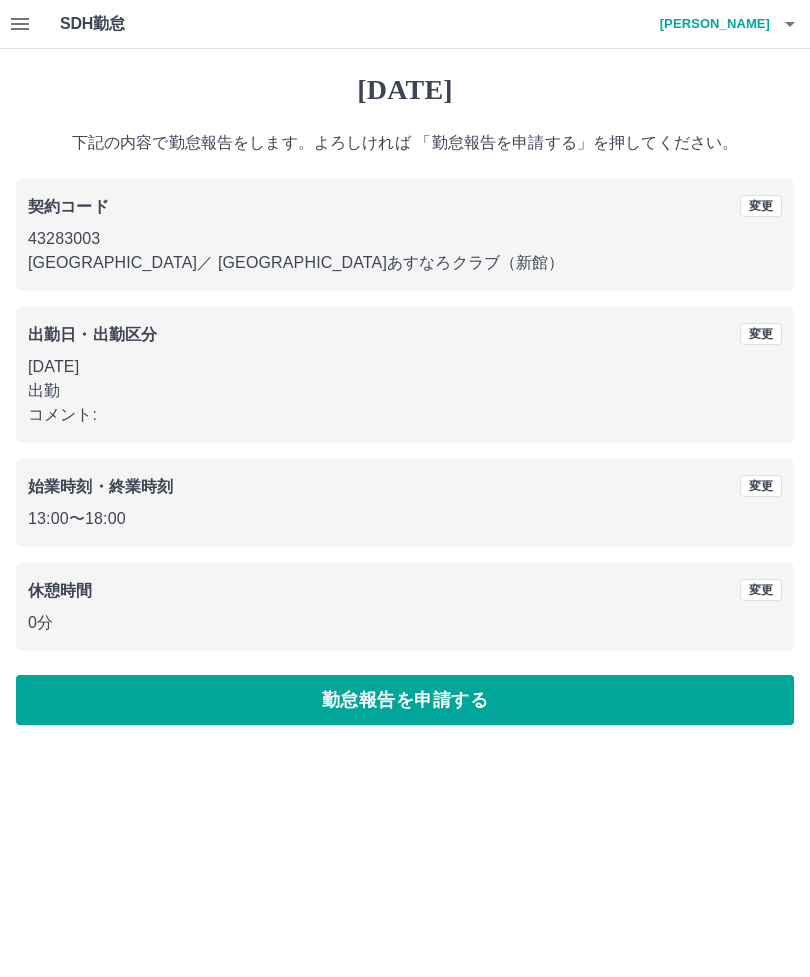 click on "勤怠報告を申請する" at bounding box center [405, 700] 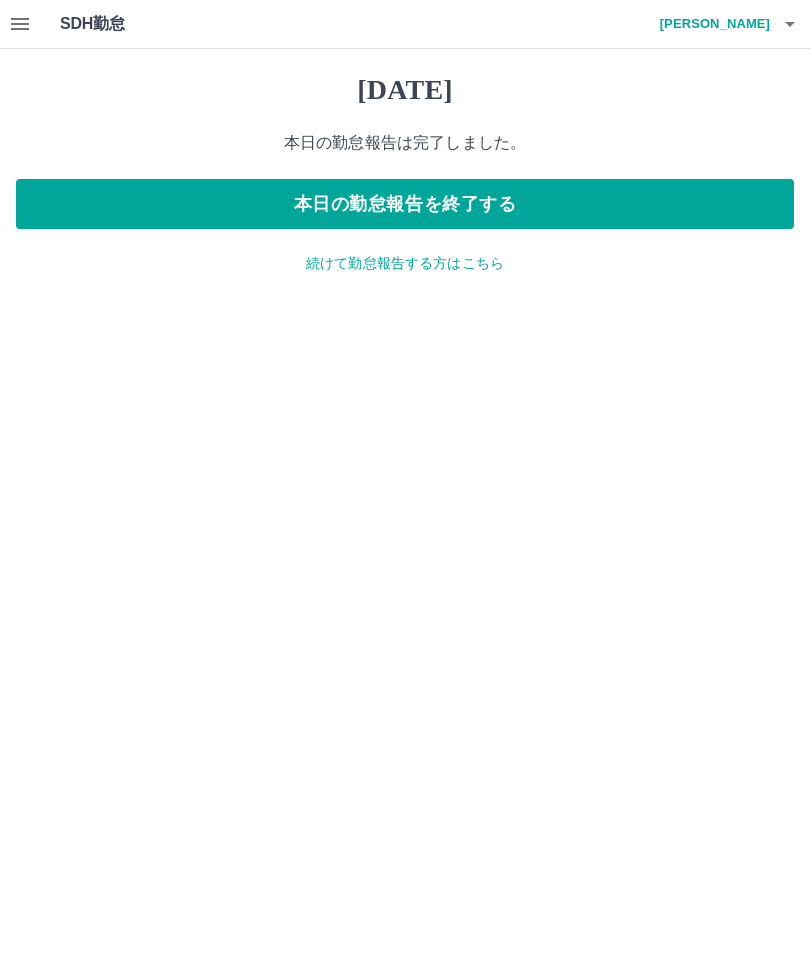 click on "本日の勤怠報告を終了する" at bounding box center [405, 204] 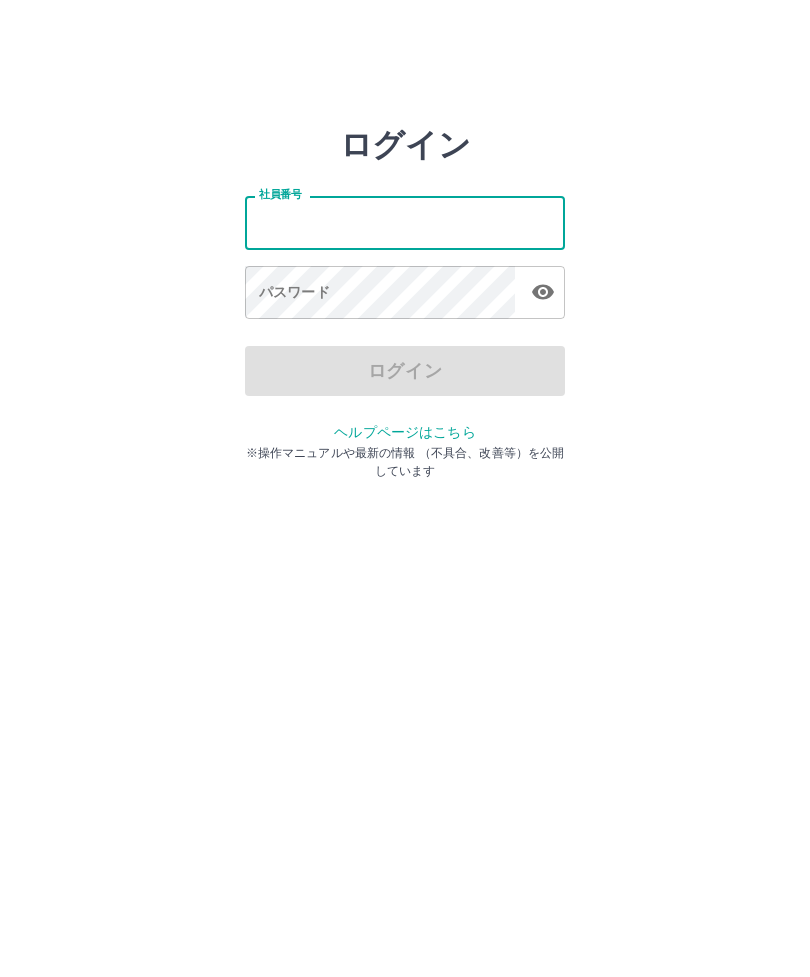 scroll, scrollTop: 0, scrollLeft: 0, axis: both 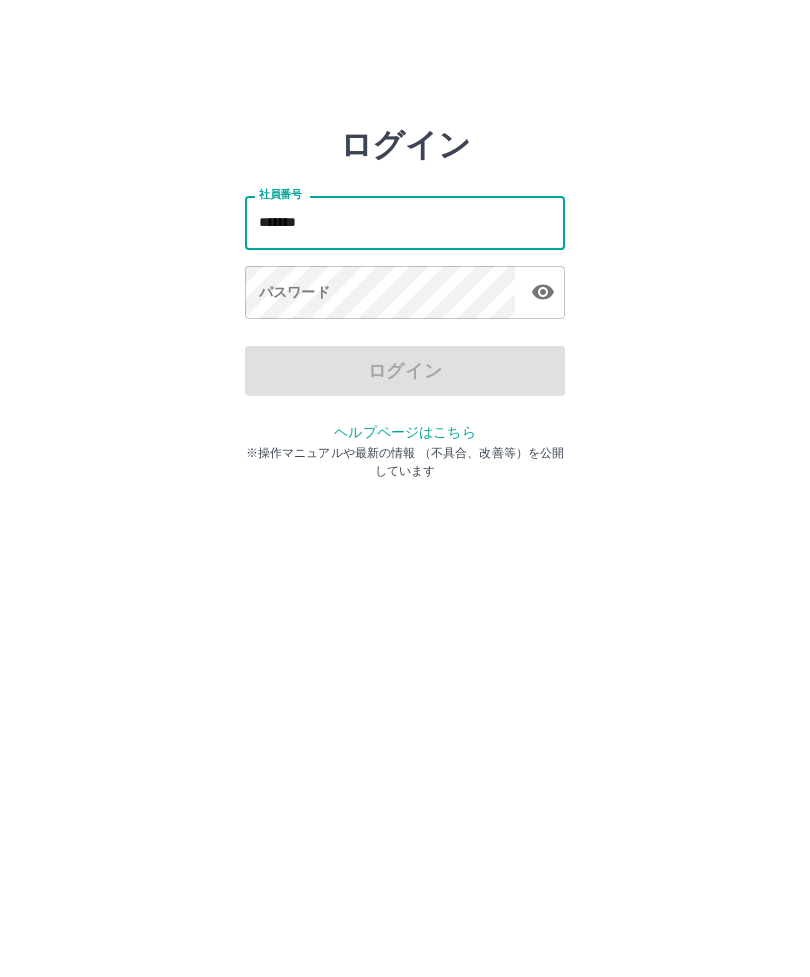 type on "*******" 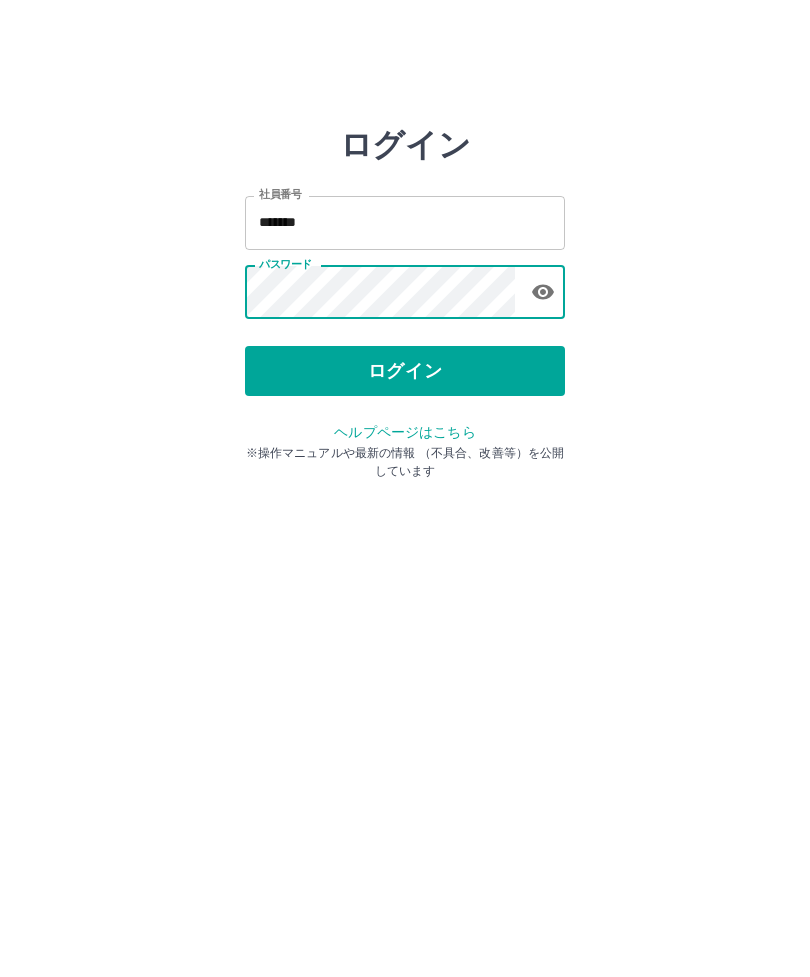 click on "ログイン" at bounding box center (405, 371) 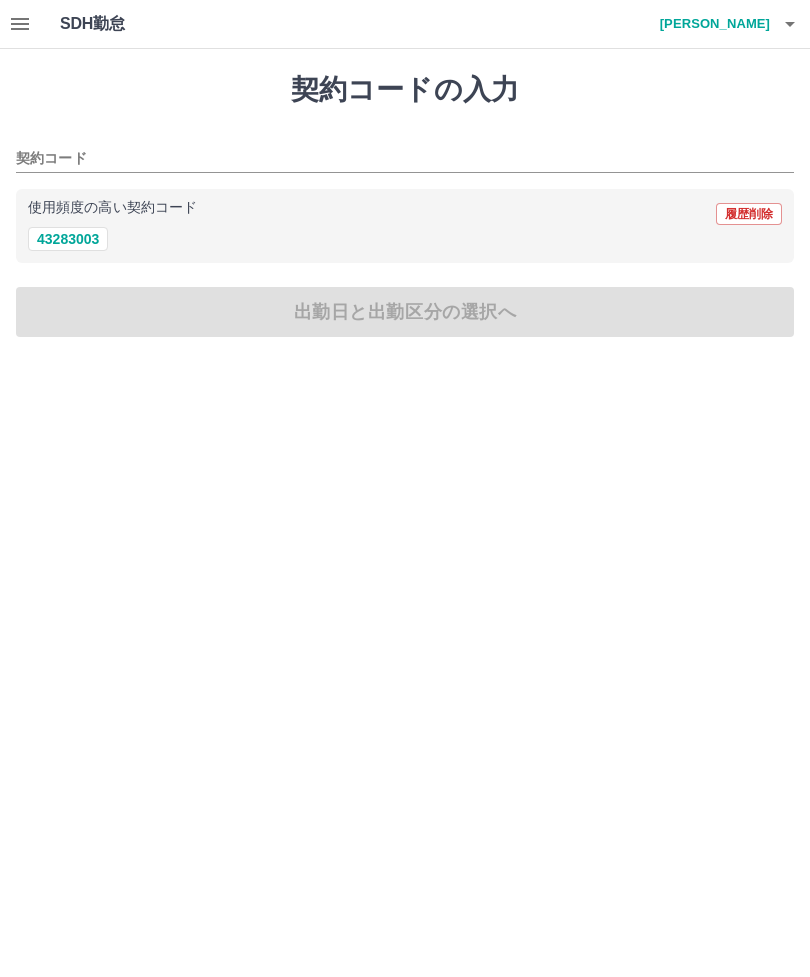 scroll, scrollTop: 0, scrollLeft: 0, axis: both 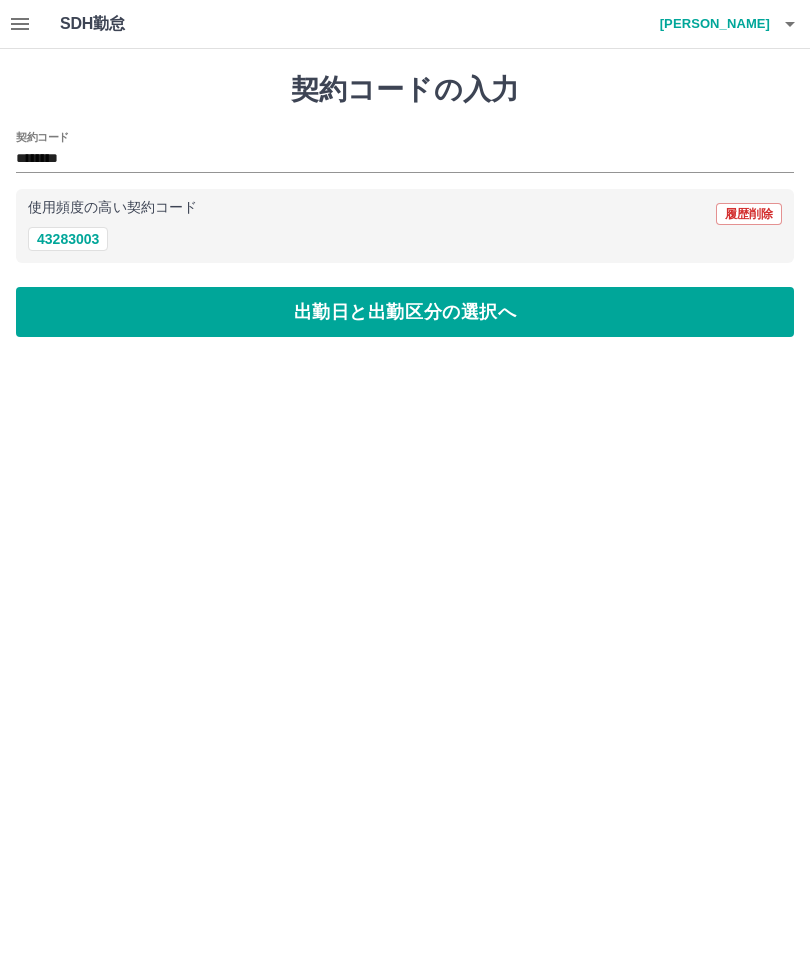 click on "出勤日と出勤区分の選択へ" at bounding box center (405, 312) 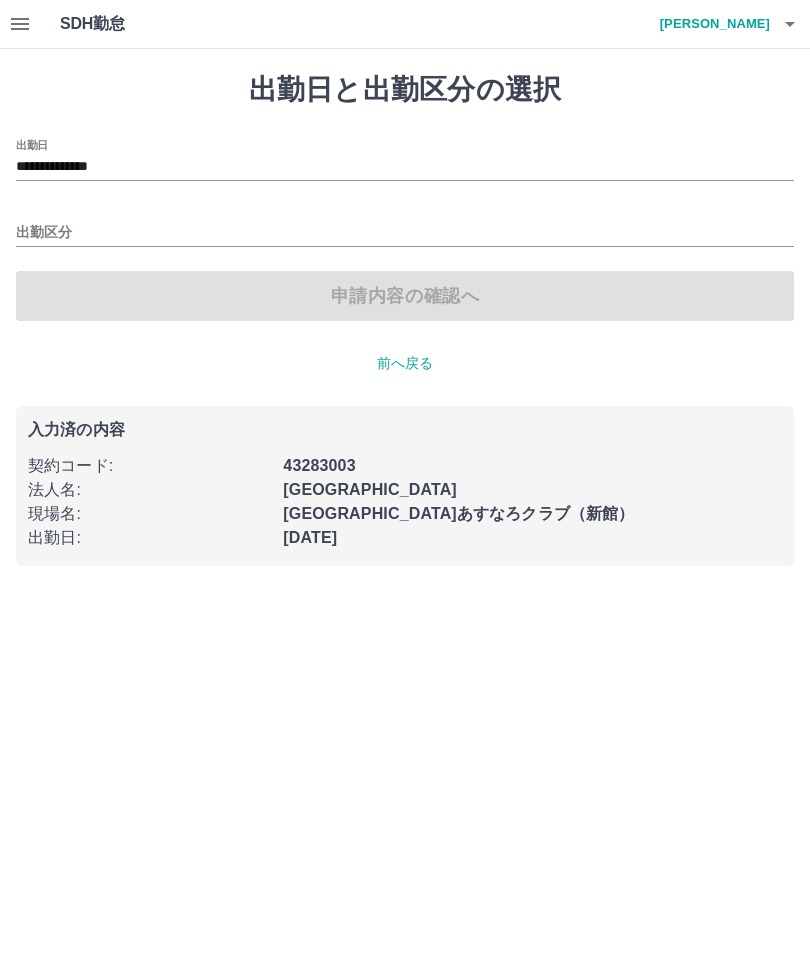 click on "出勤区分" at bounding box center (405, 233) 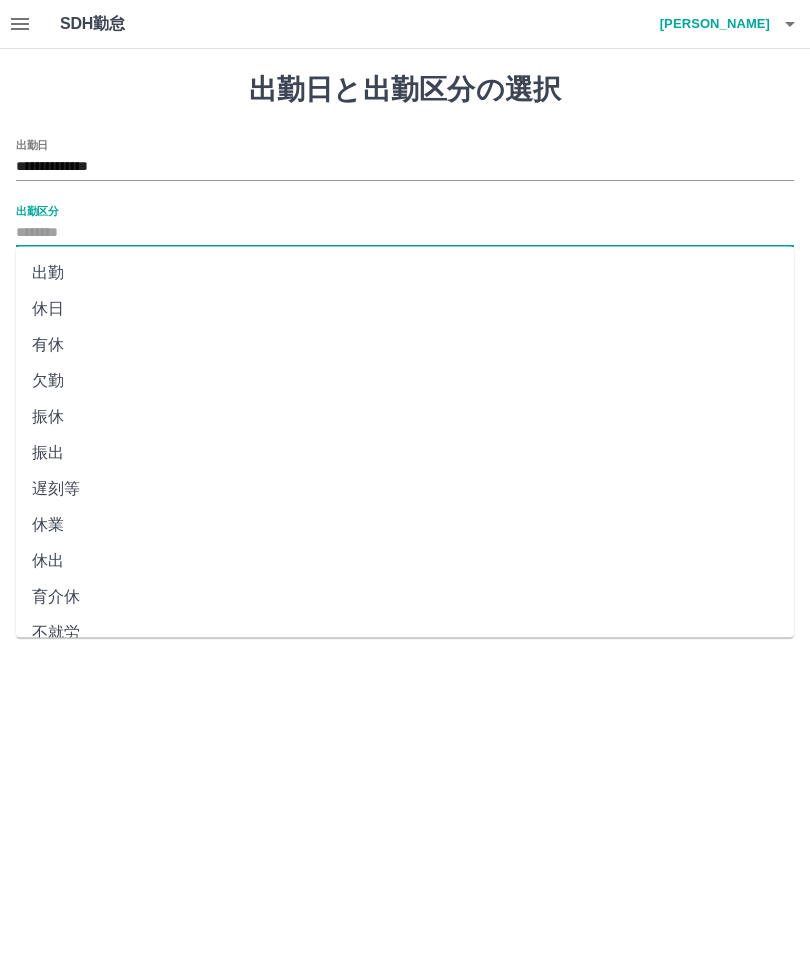 click on "出勤" at bounding box center [405, 273] 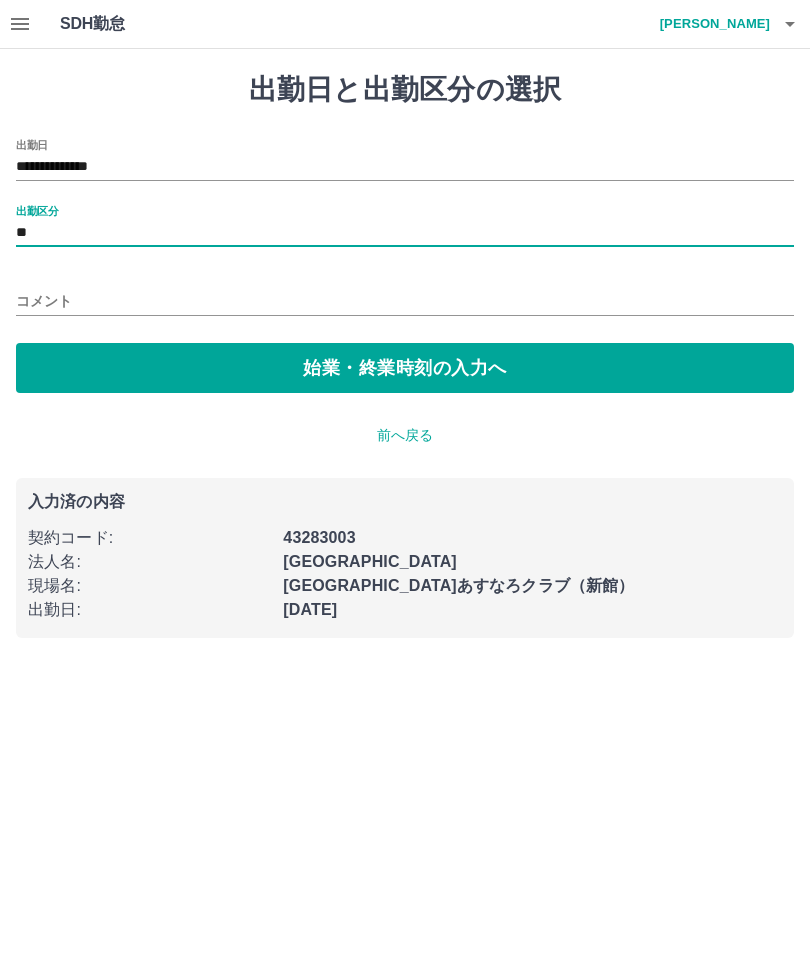 click on "始業・終業時刻の入力へ" at bounding box center [405, 368] 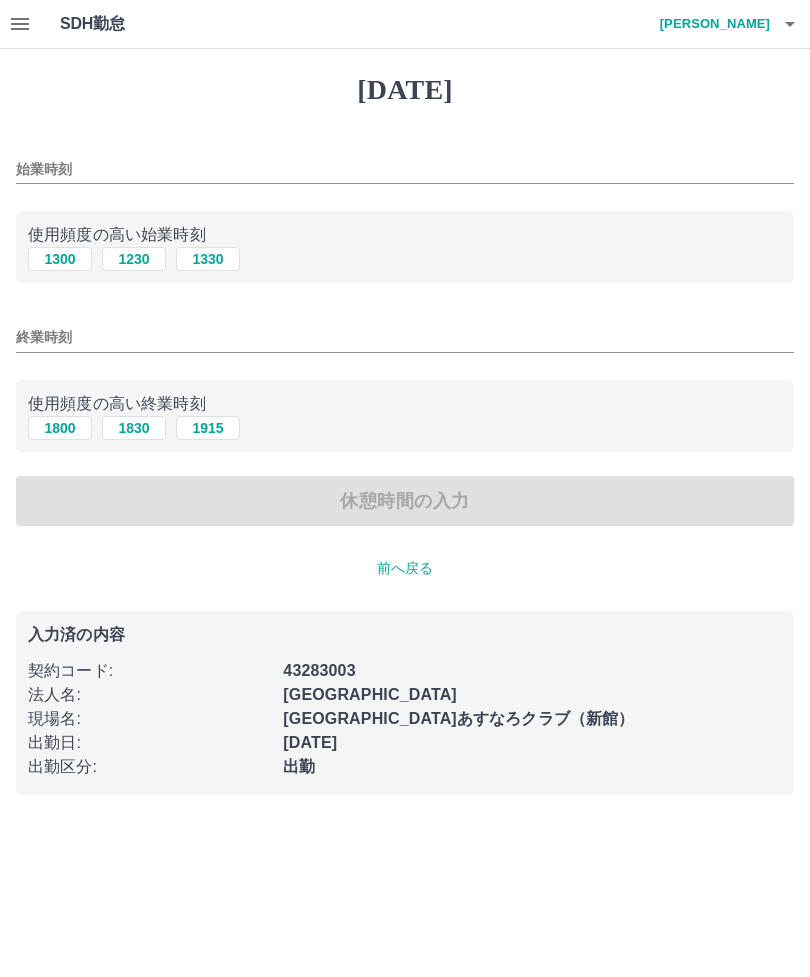 click on "1230" at bounding box center [134, 259] 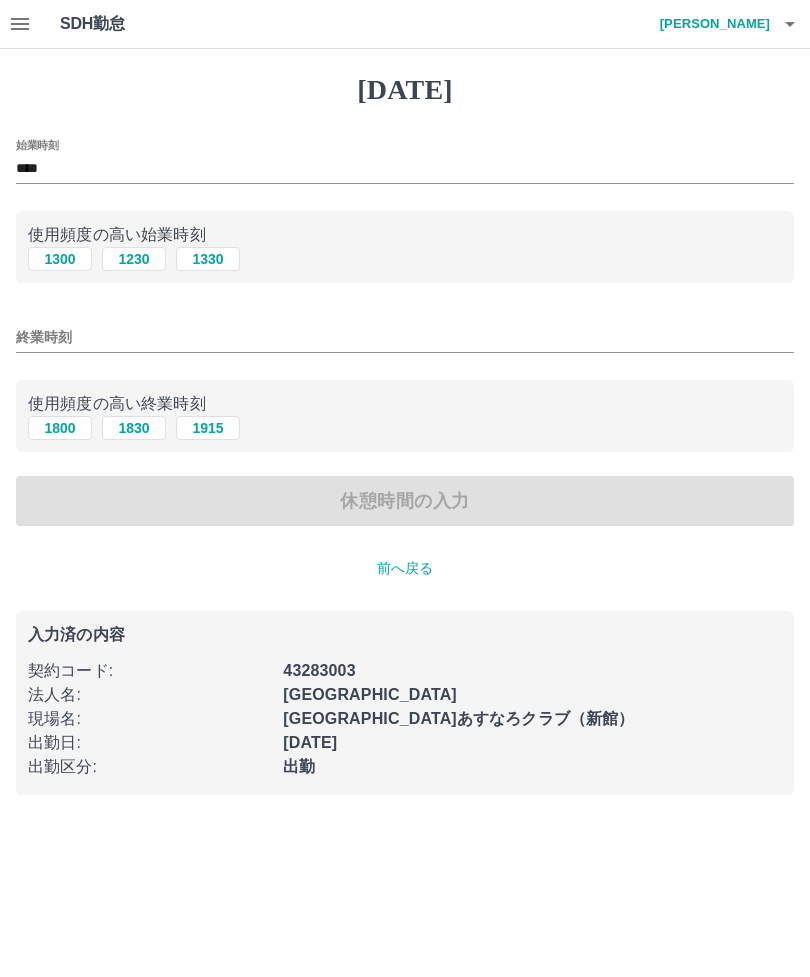 click on "終業時刻" at bounding box center (405, 337) 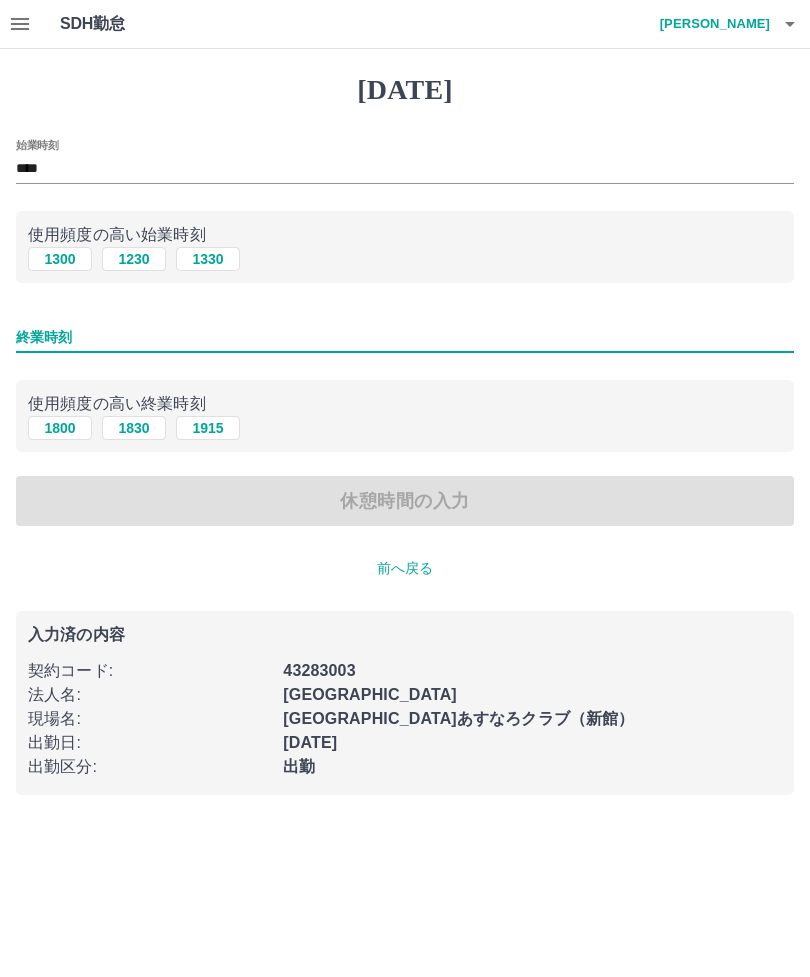 click on "1830" at bounding box center (134, 428) 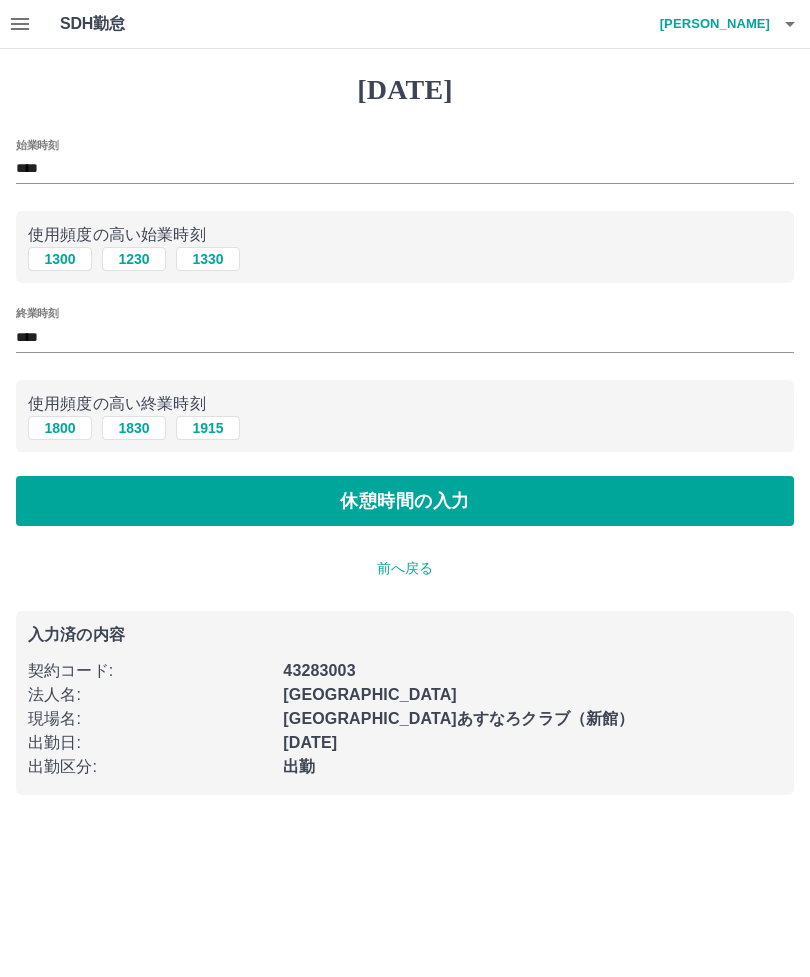 click on "休憩時間の入力" at bounding box center [405, 501] 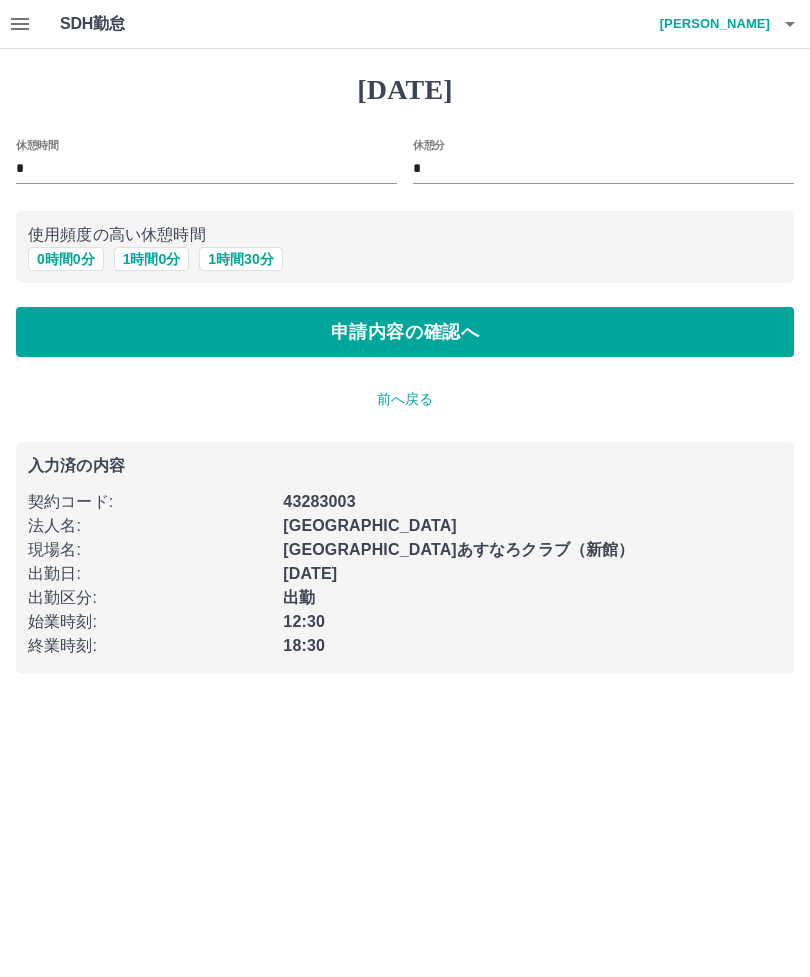 click on "申請内容の確認へ" at bounding box center [405, 332] 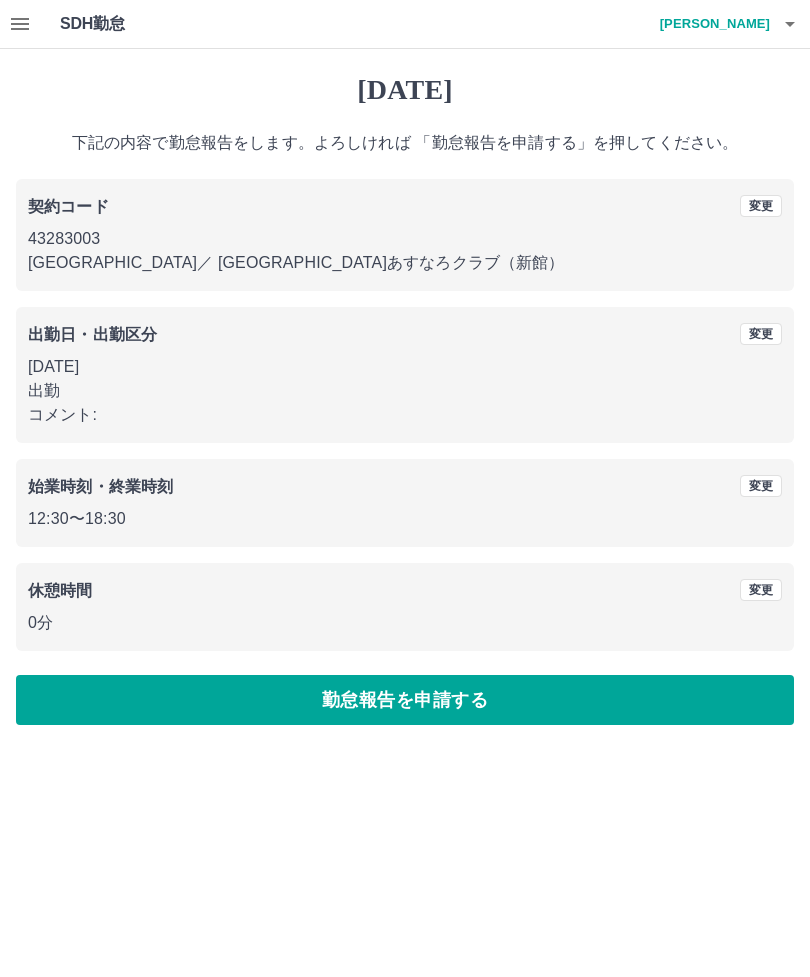 click on "勤怠報告を申請する" at bounding box center [405, 700] 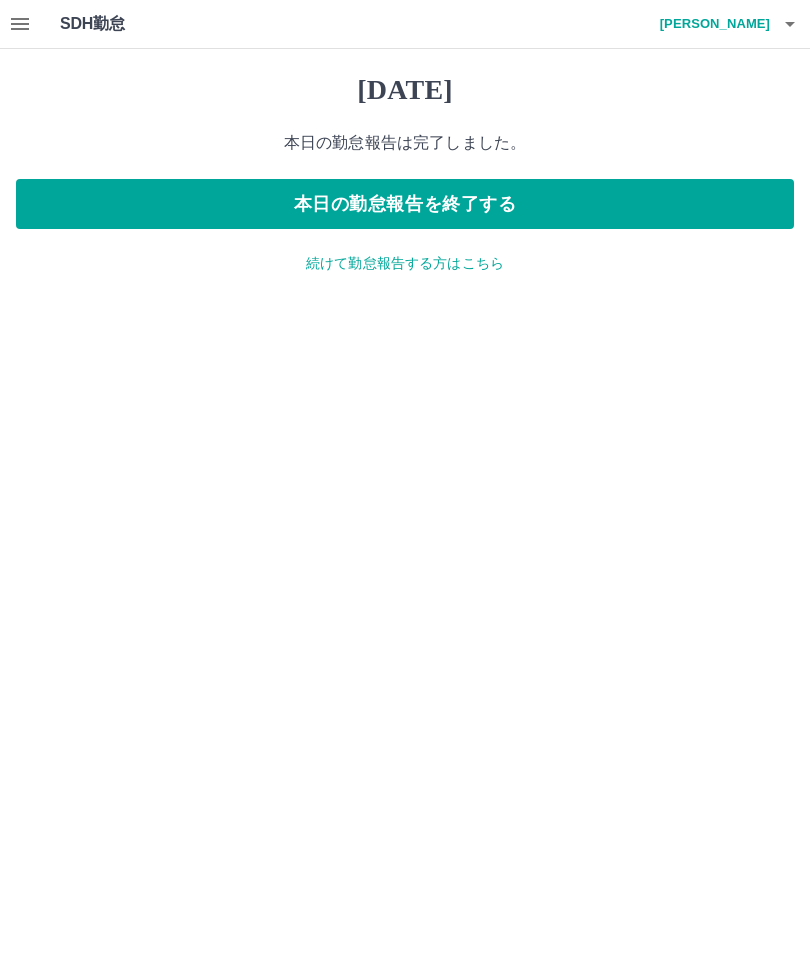 click 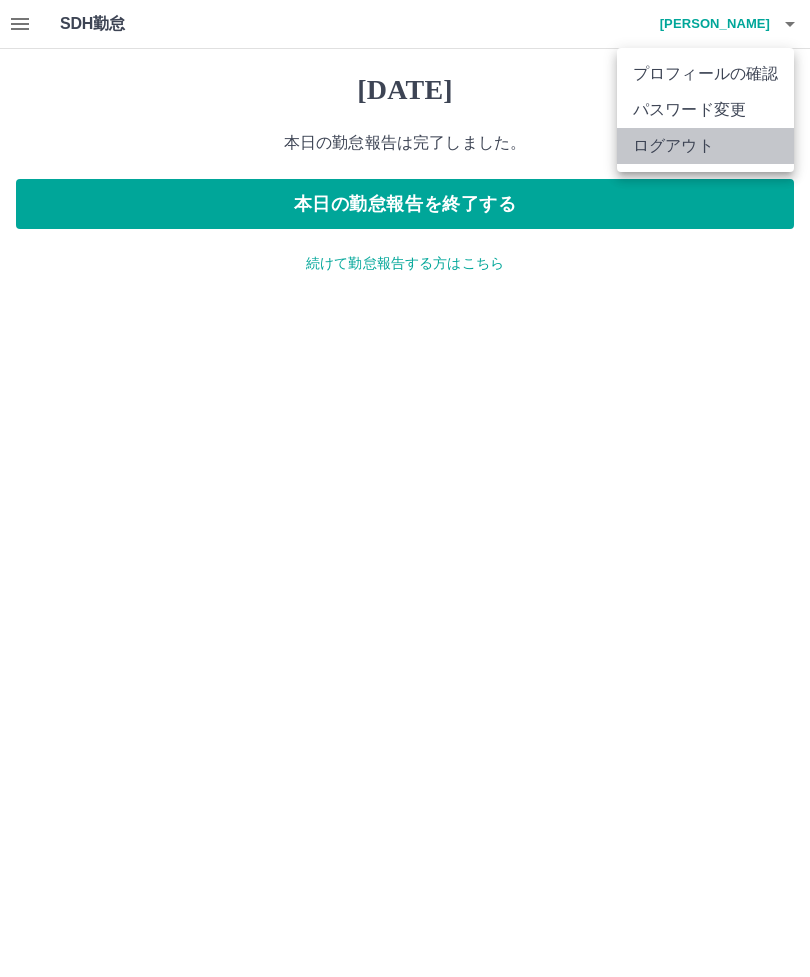 click on "ログアウト" at bounding box center [705, 146] 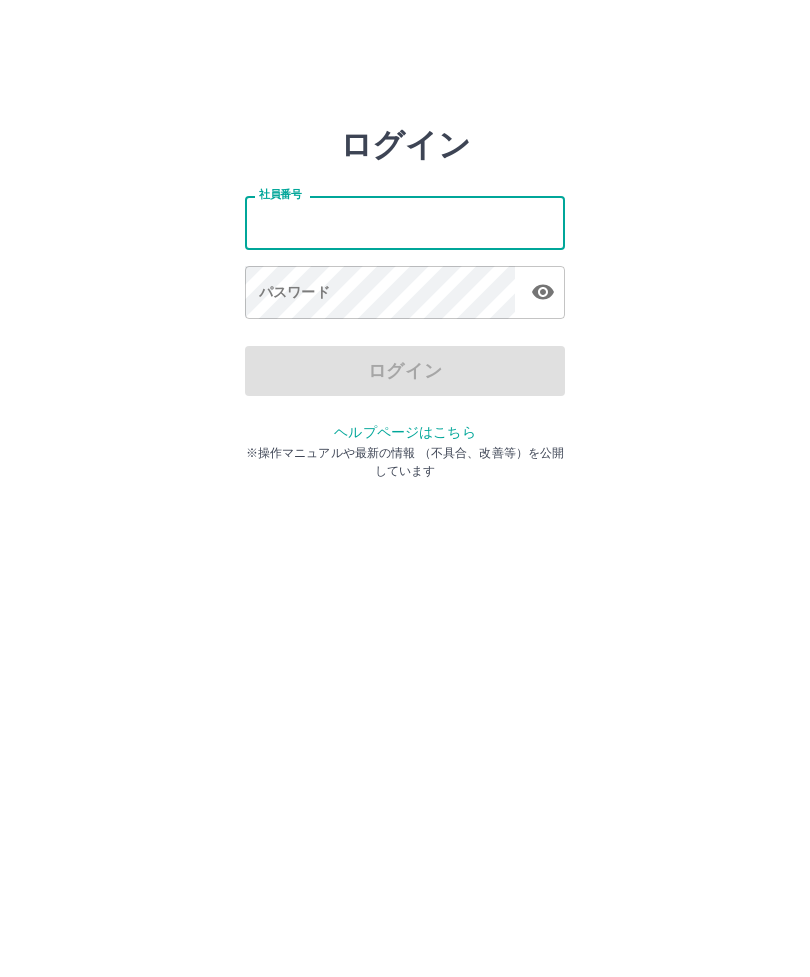 scroll, scrollTop: 0, scrollLeft: 0, axis: both 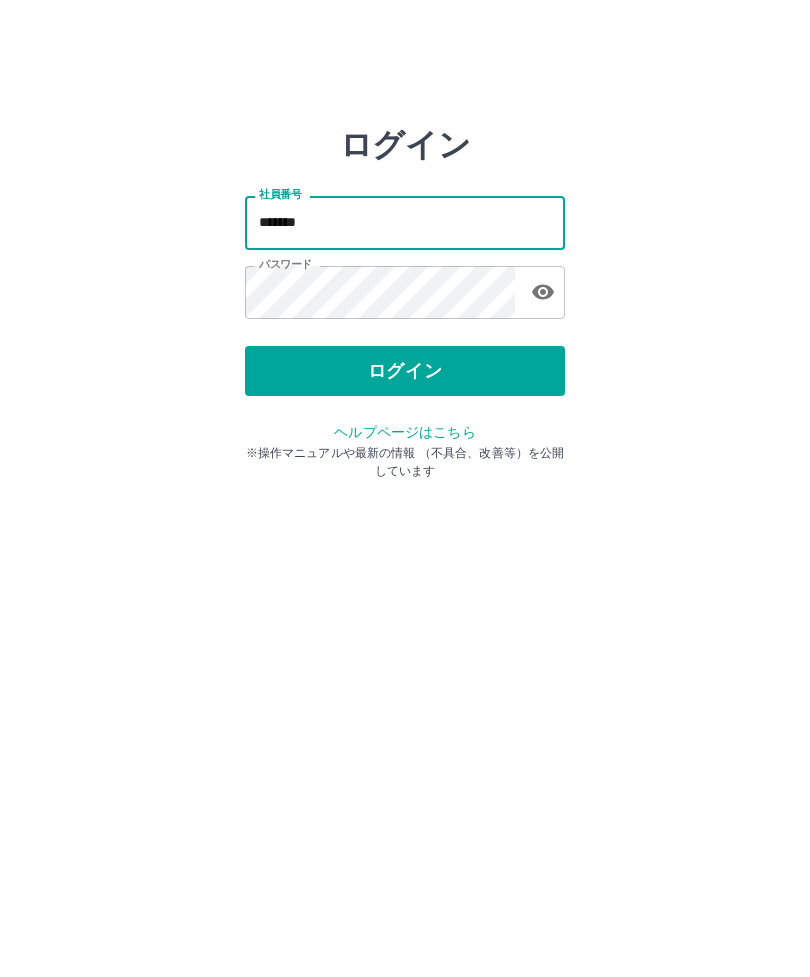 click on "ログイン" at bounding box center [405, 371] 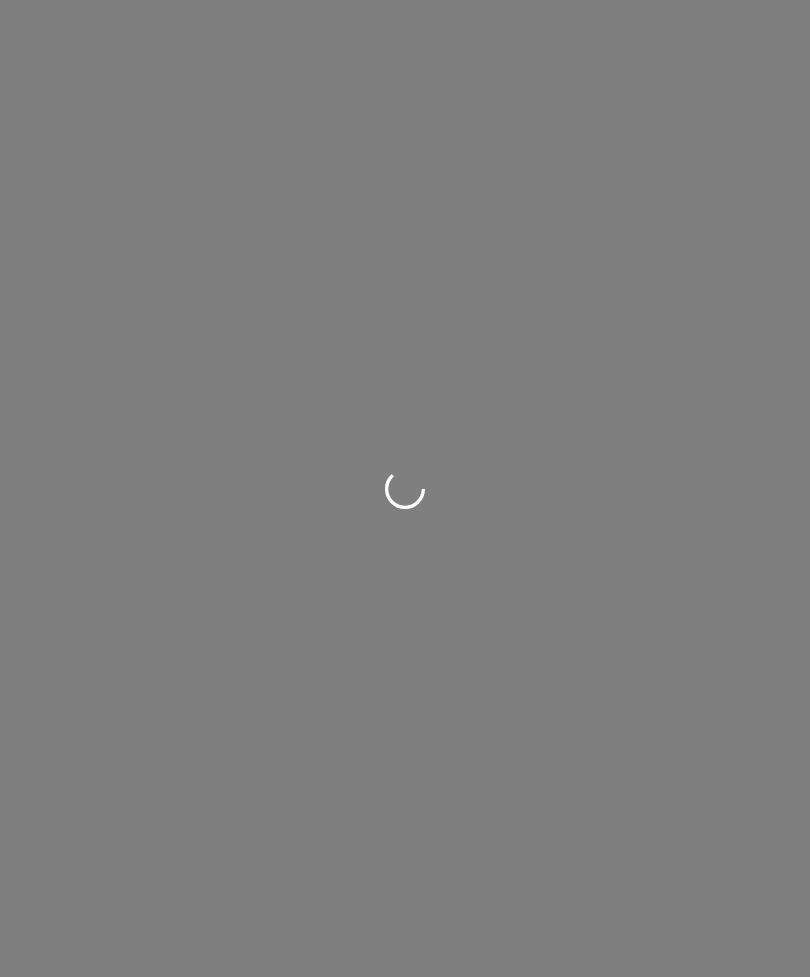 scroll, scrollTop: 0, scrollLeft: 0, axis: both 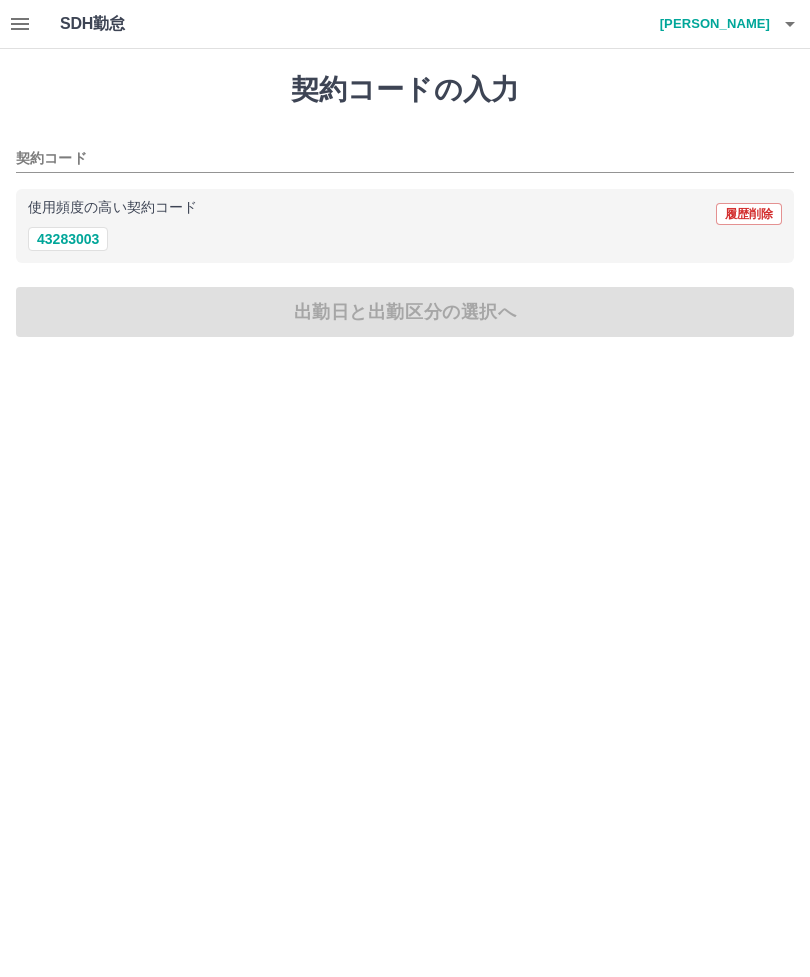 click on "43283003" at bounding box center (68, 239) 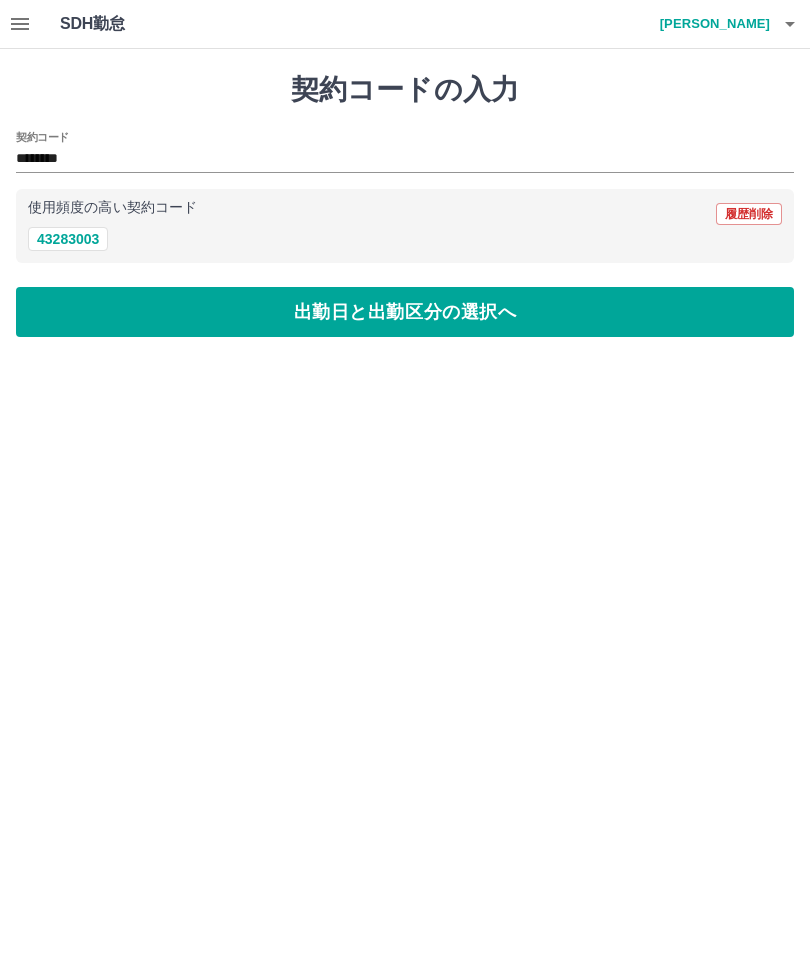 type on "********" 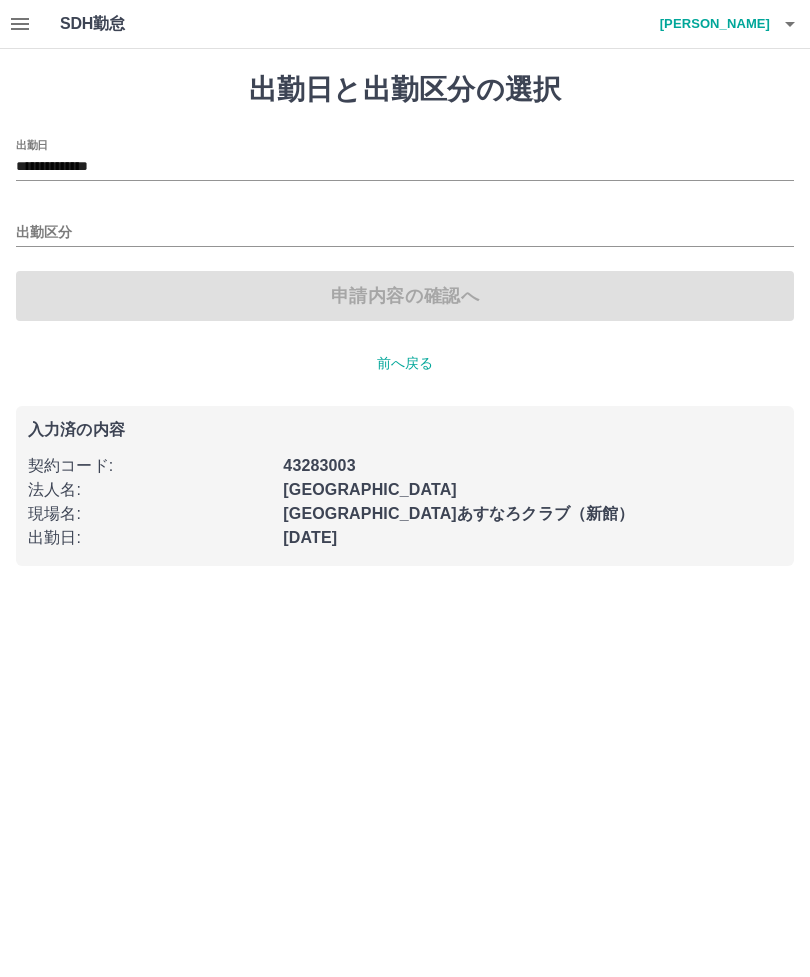 click on "出勤区分" at bounding box center [405, 233] 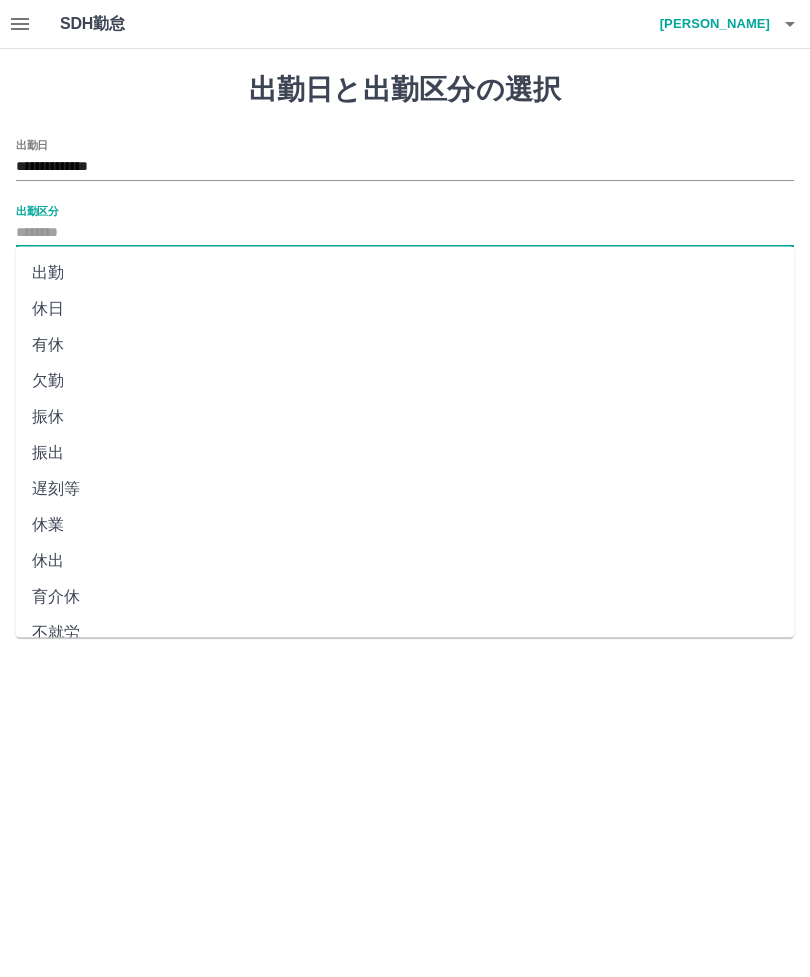 click on "出勤" at bounding box center [405, 273] 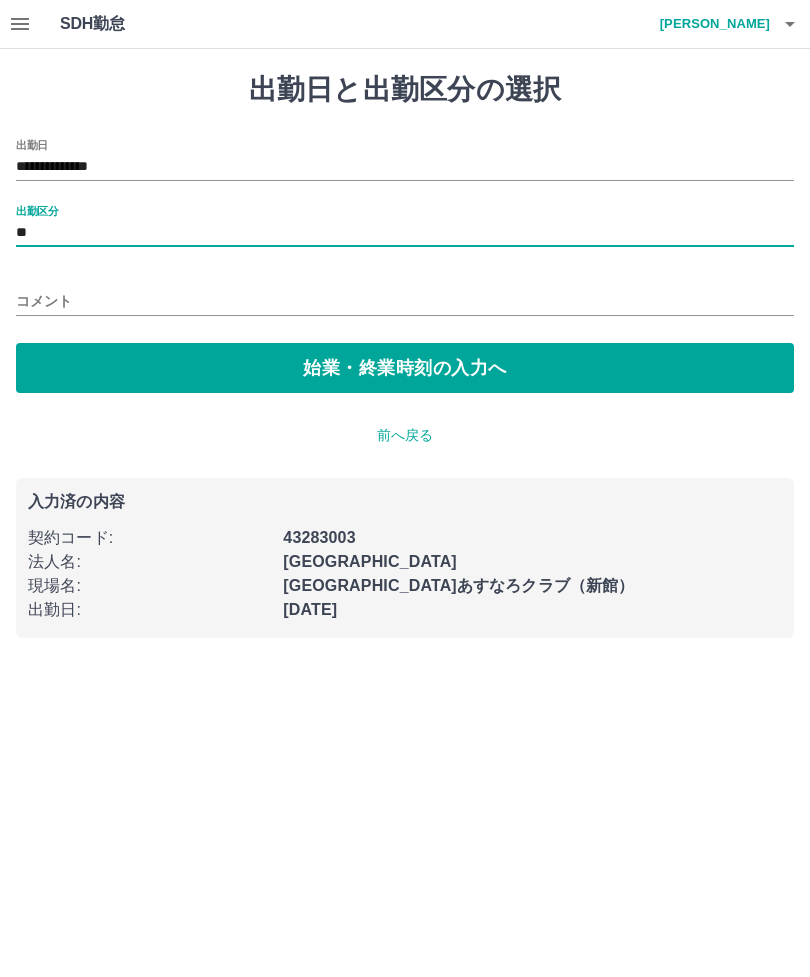 click on "始業・終業時刻の入力へ" at bounding box center [405, 368] 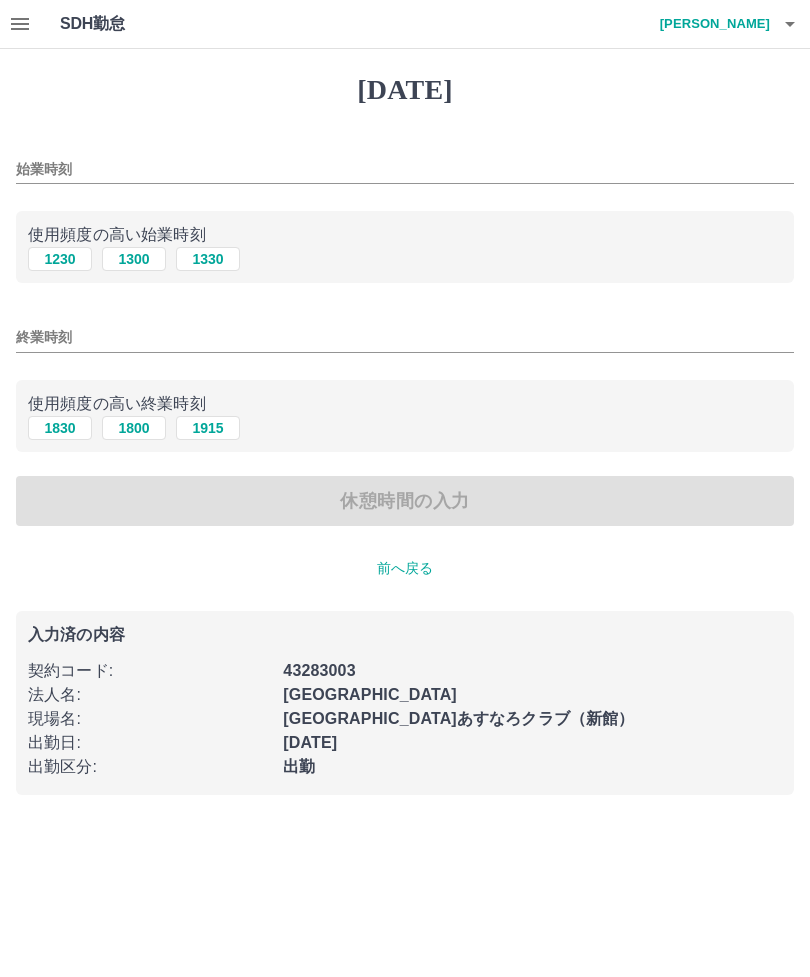 click on "1230" at bounding box center [60, 259] 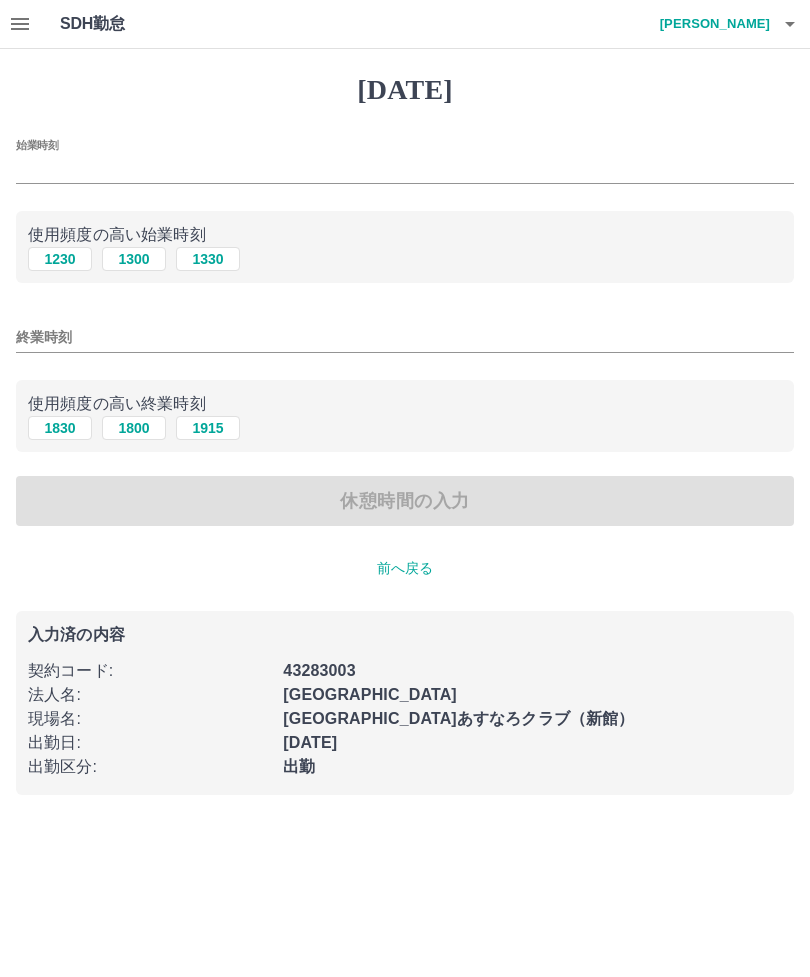 type on "****" 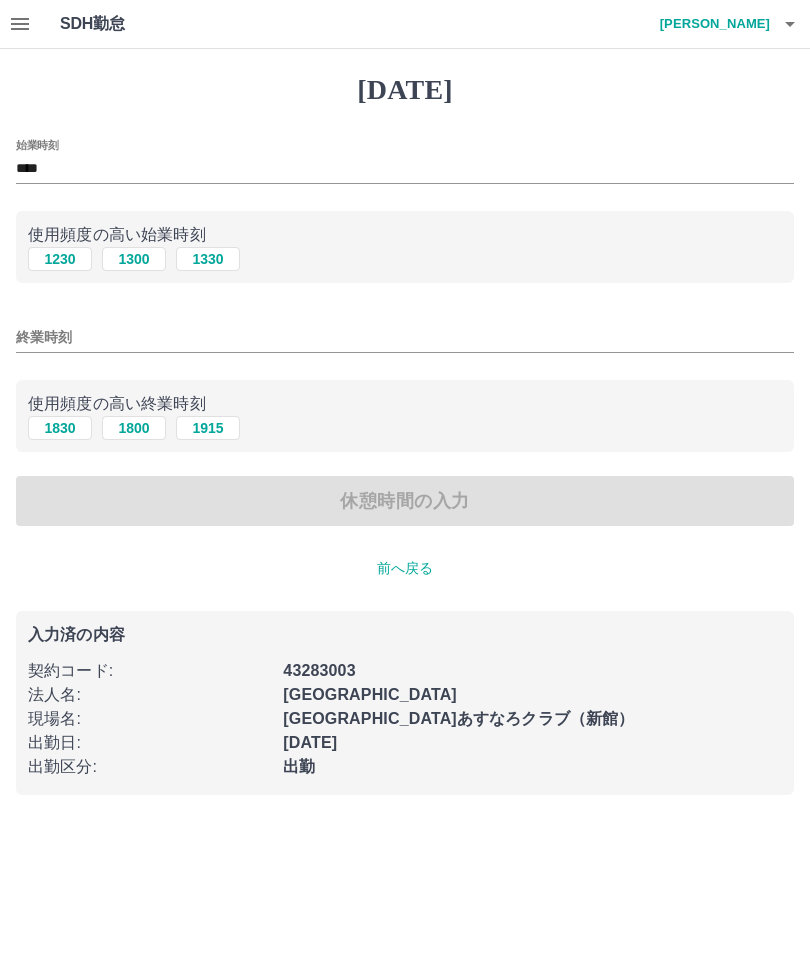 click on "1830" at bounding box center (60, 428) 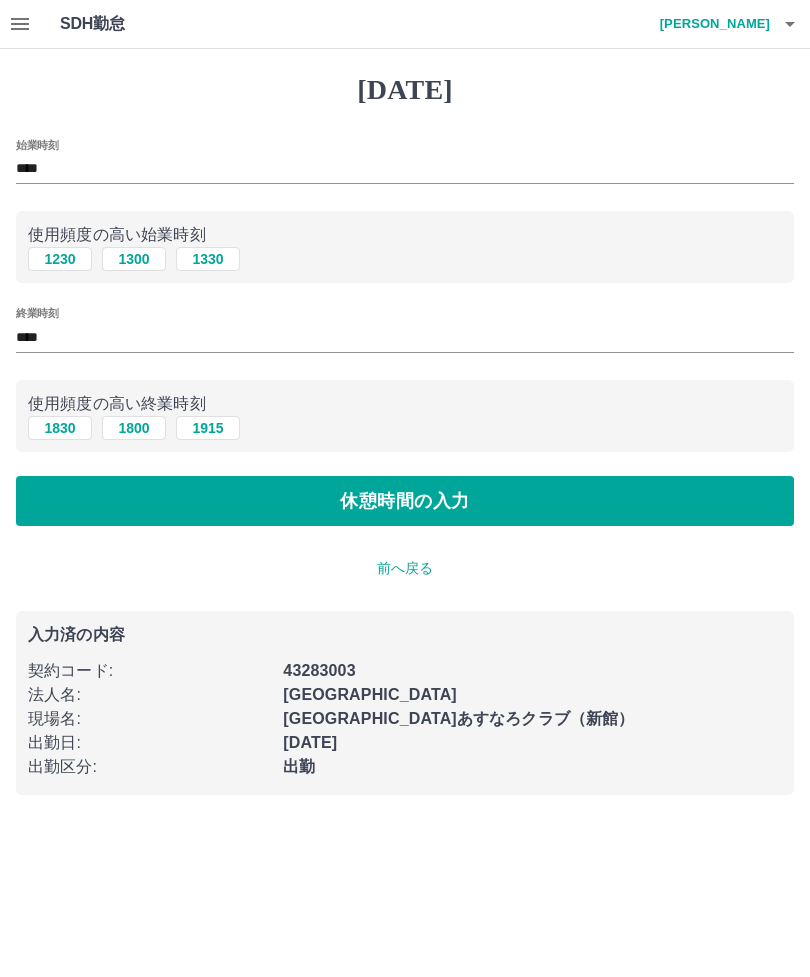 click on "休憩時間の入力" at bounding box center (405, 501) 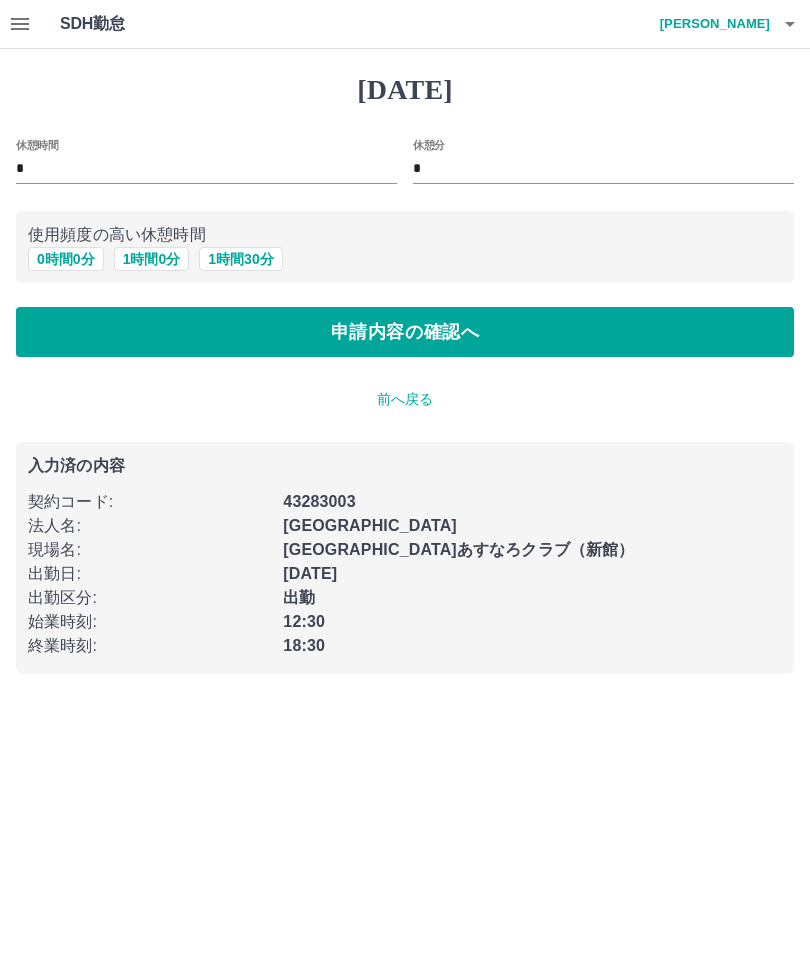 click on "申請内容の確認へ" at bounding box center (405, 332) 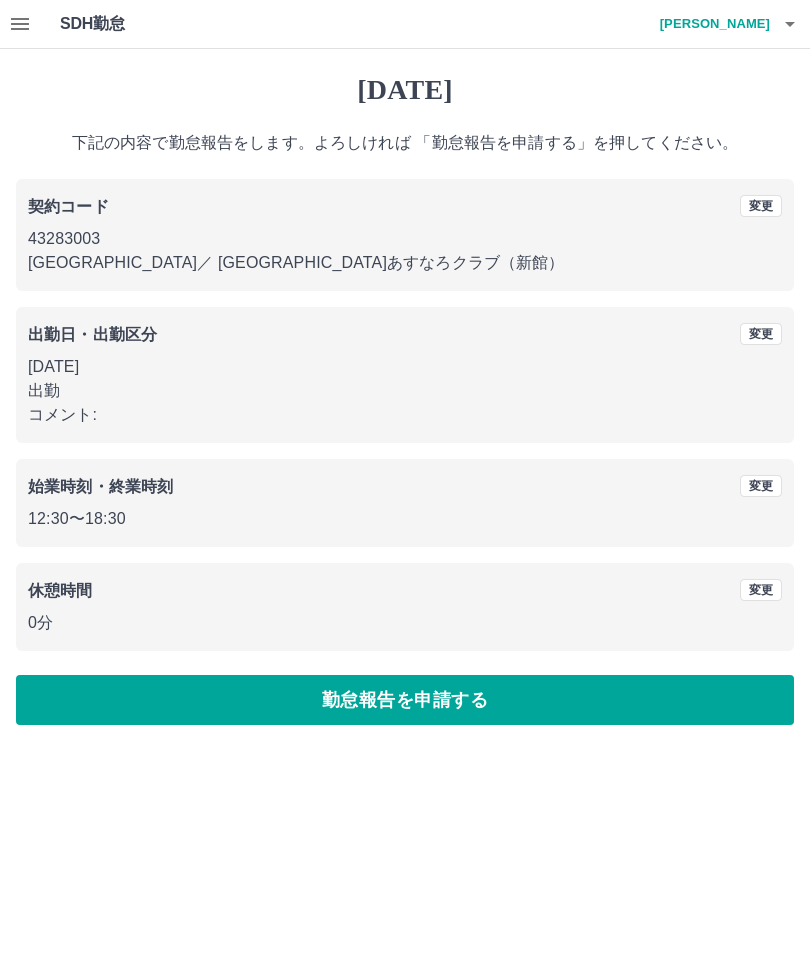click on "勤怠報告を申請する" at bounding box center (405, 700) 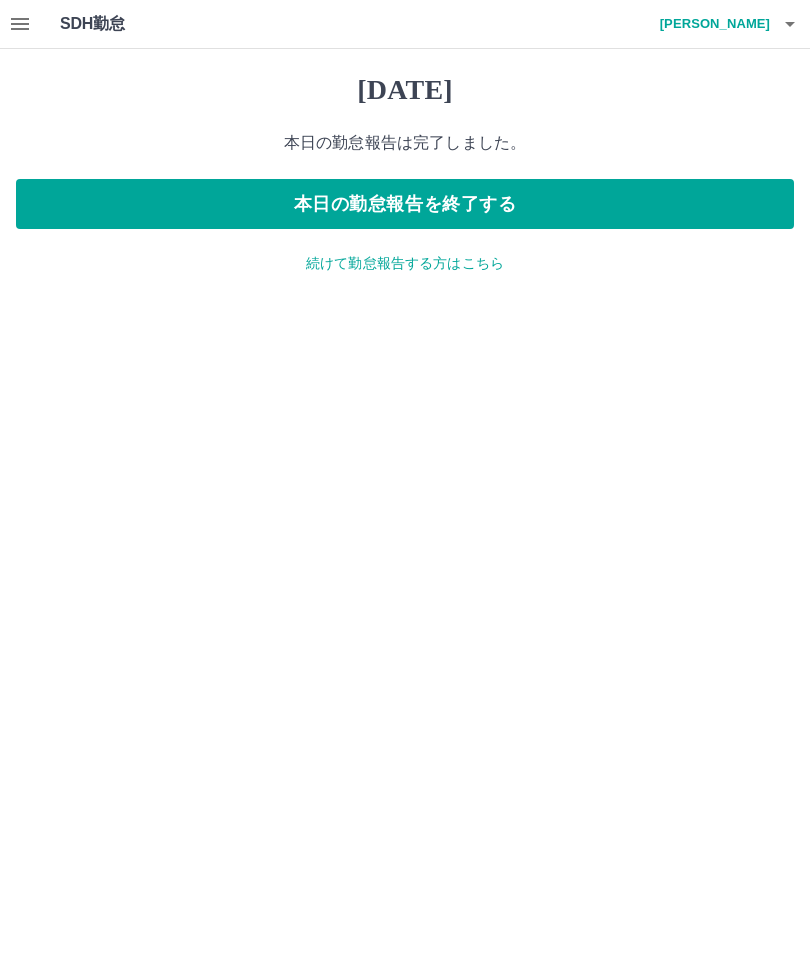 click on "本日の勤怠報告を終了する" at bounding box center (405, 204) 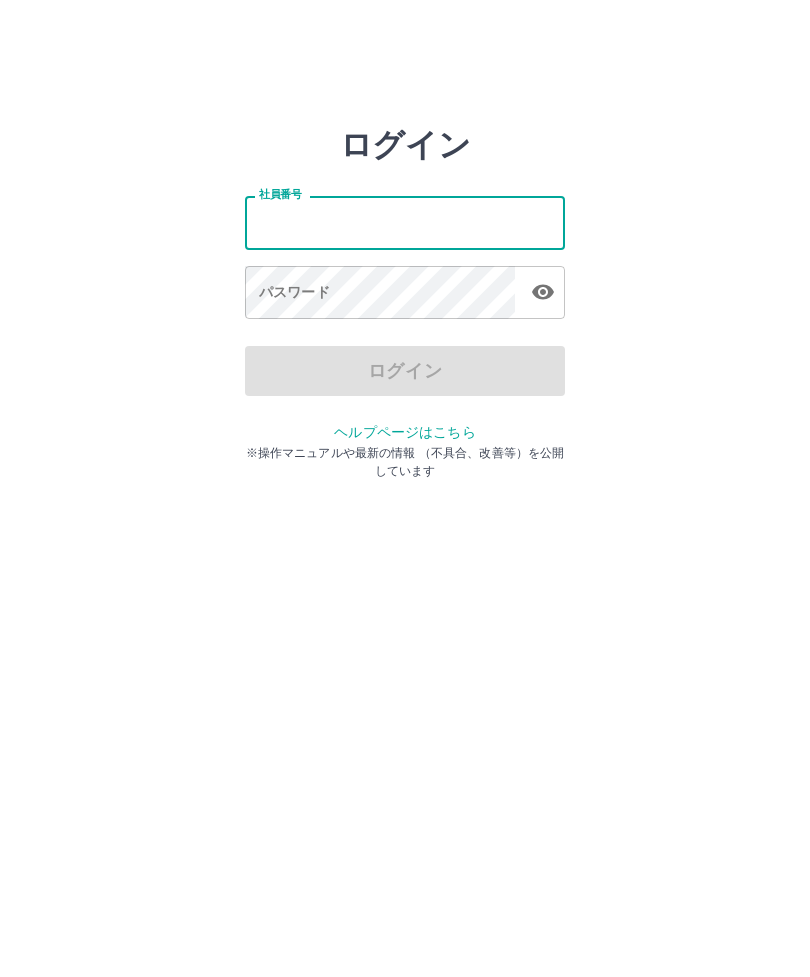scroll, scrollTop: 0, scrollLeft: 0, axis: both 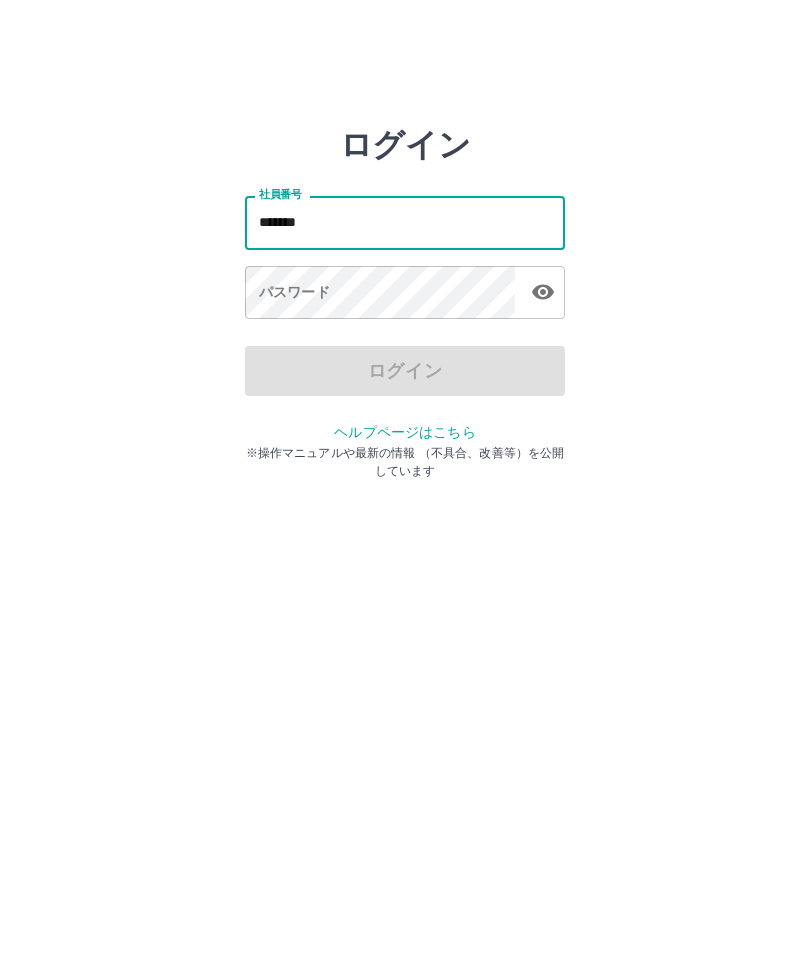 type on "*******" 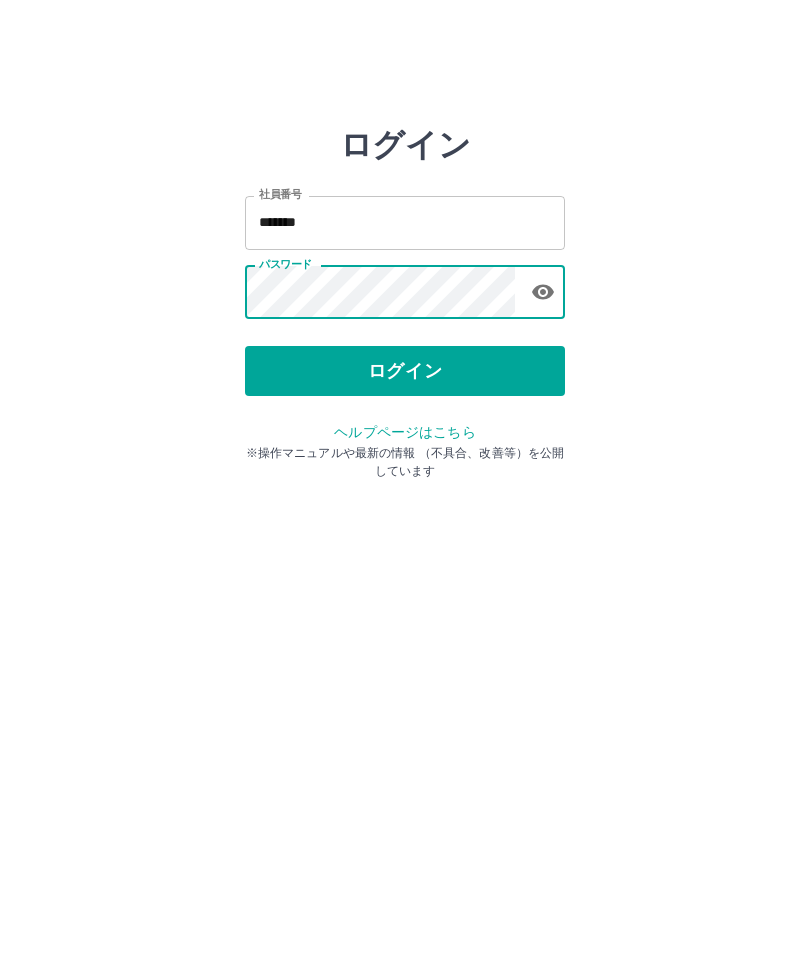 click on "ログイン" at bounding box center [405, 371] 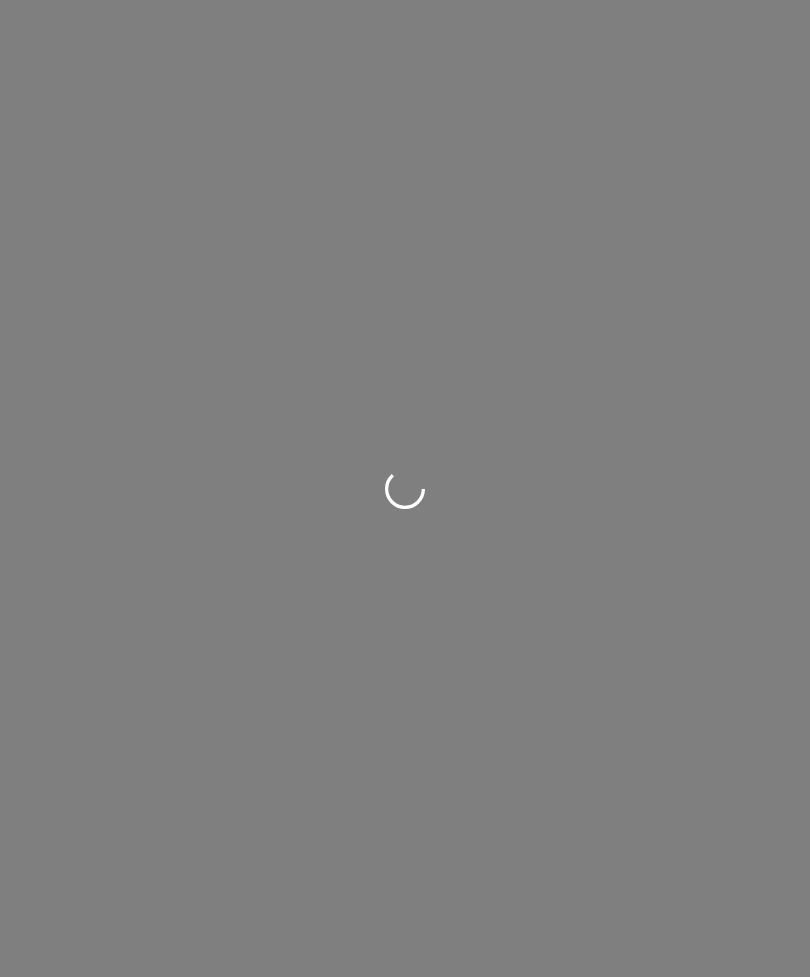 scroll, scrollTop: 0, scrollLeft: 0, axis: both 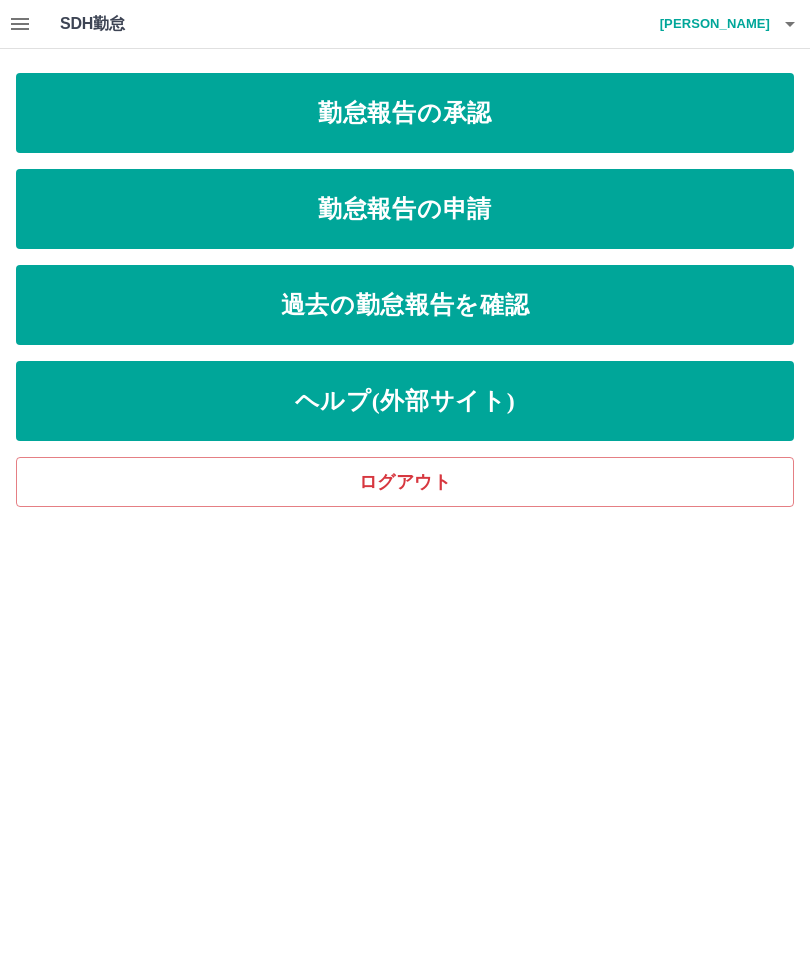 click on "勤怠報告の申請" at bounding box center (405, 209) 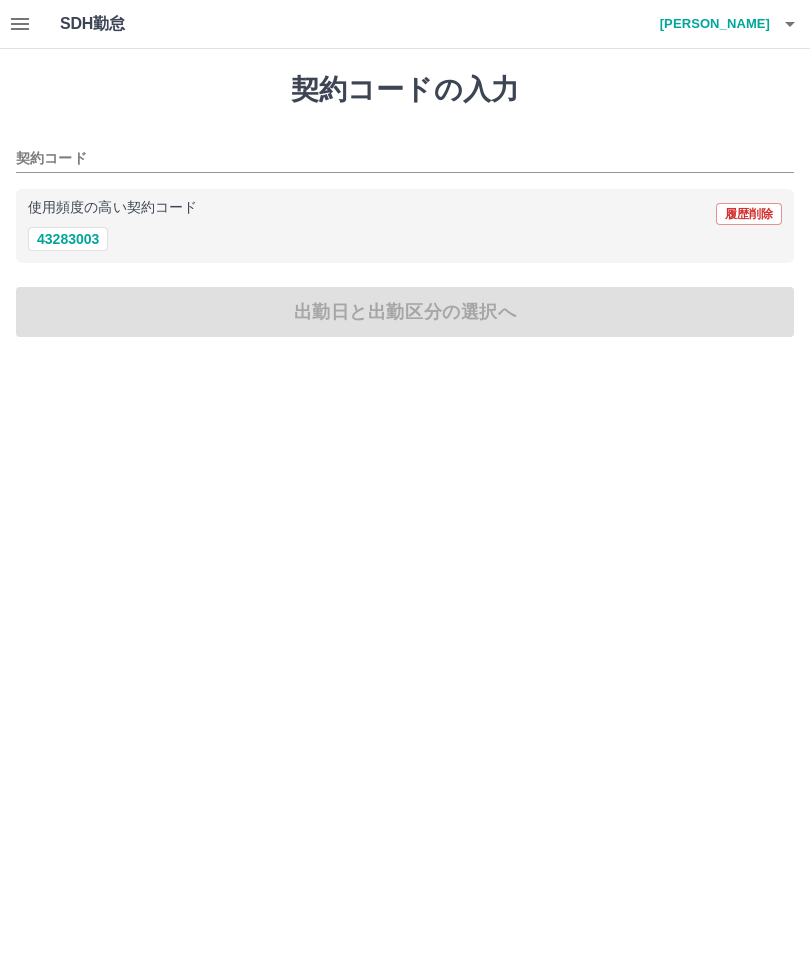 click on "43283003" at bounding box center (68, 239) 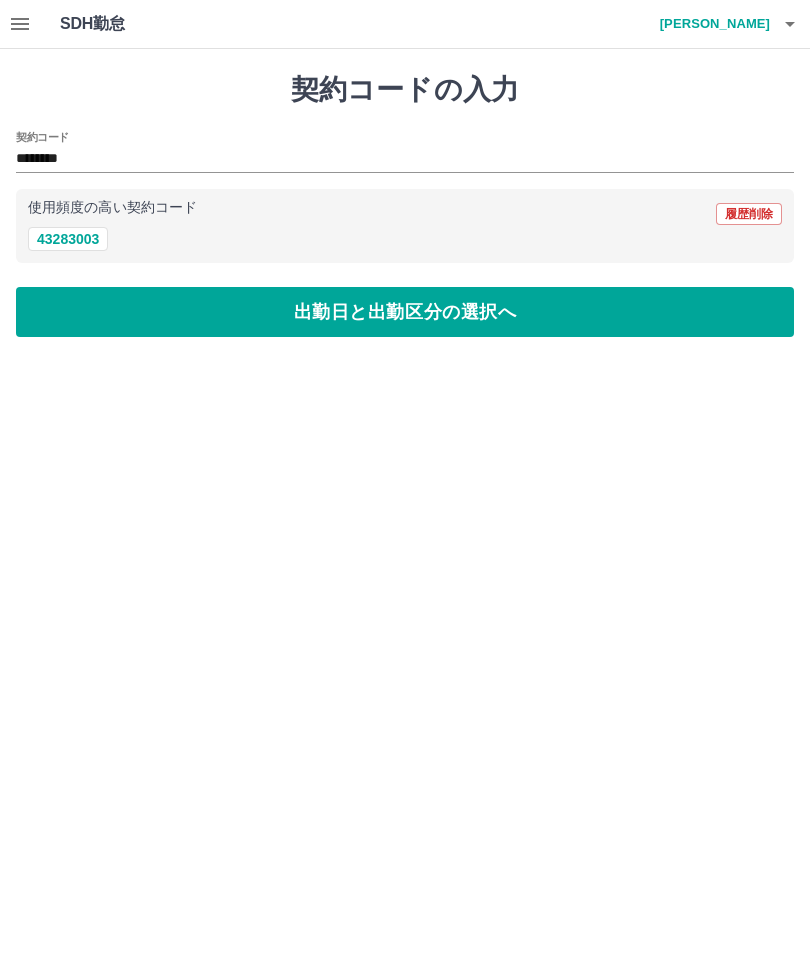 click on "出勤日と出勤区分の選択へ" at bounding box center (405, 312) 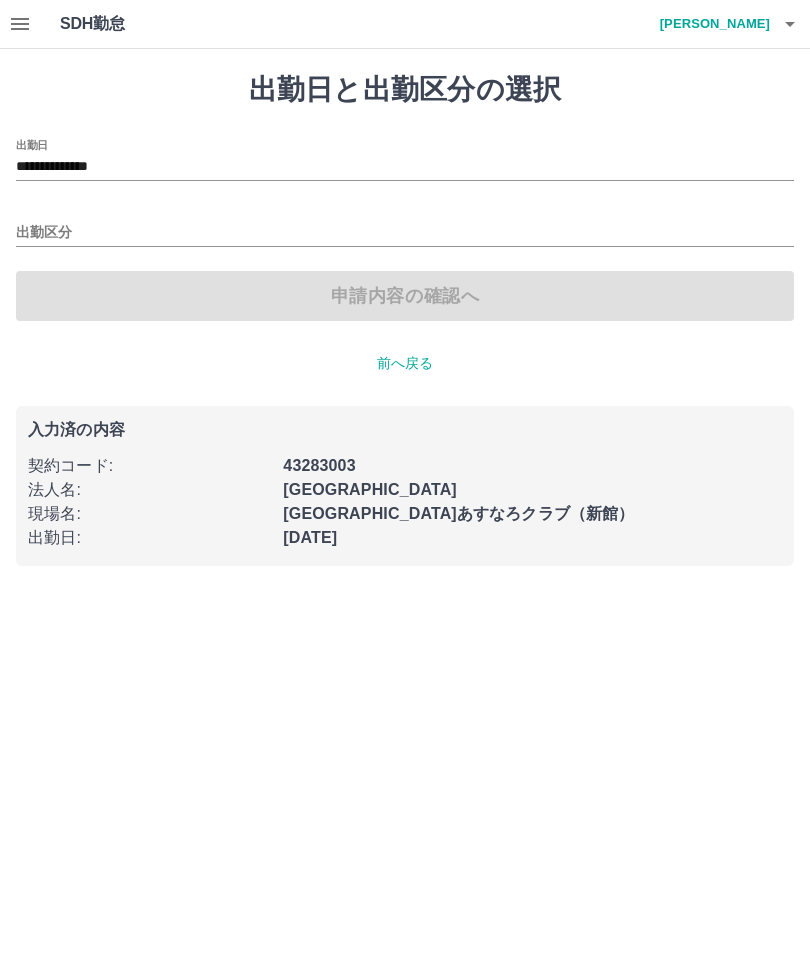 click on "出勤区分" at bounding box center (405, 233) 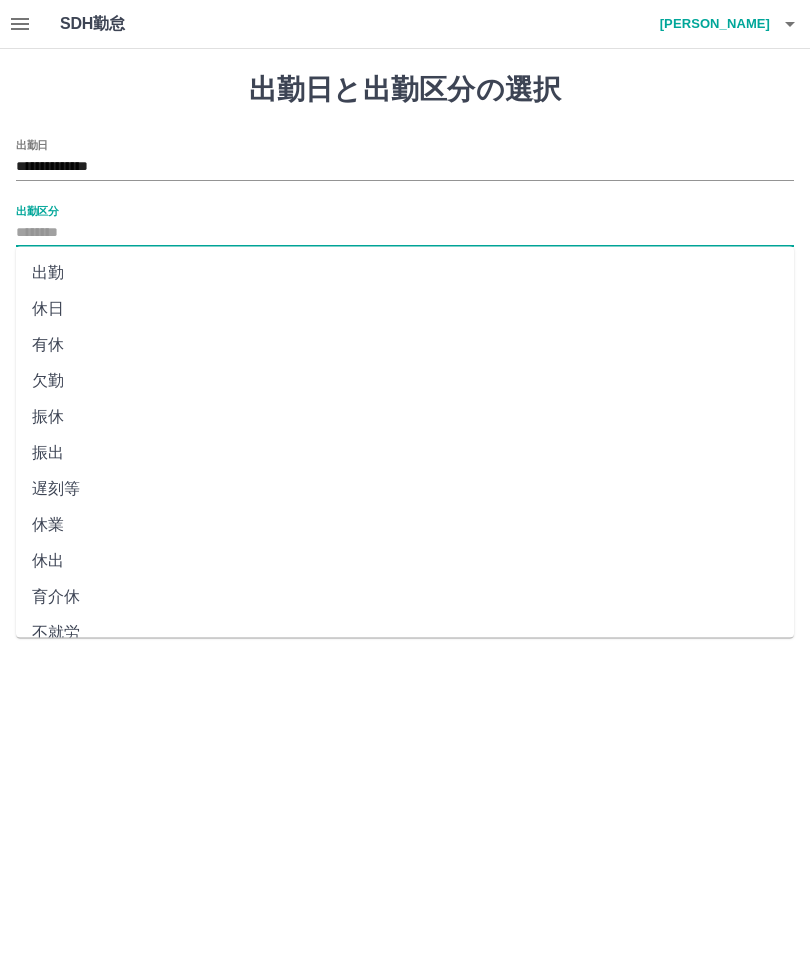 click on "出勤" at bounding box center (405, 273) 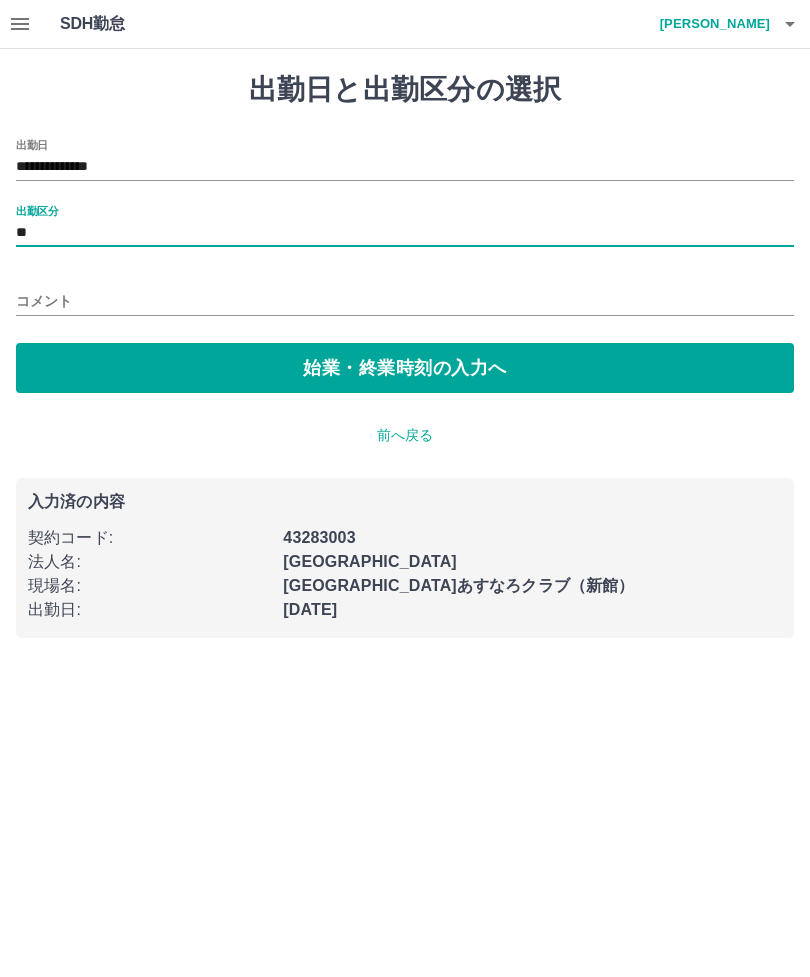 click on "始業・終業時刻の入力へ" at bounding box center [405, 368] 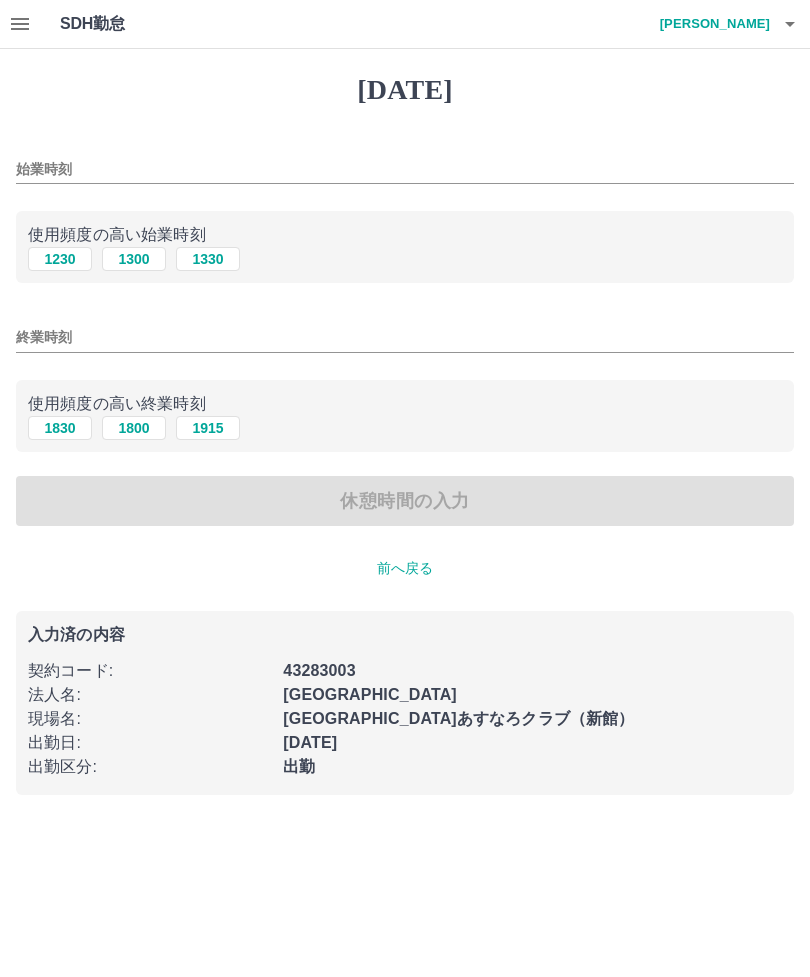 click on "始業時刻" at bounding box center [405, 169] 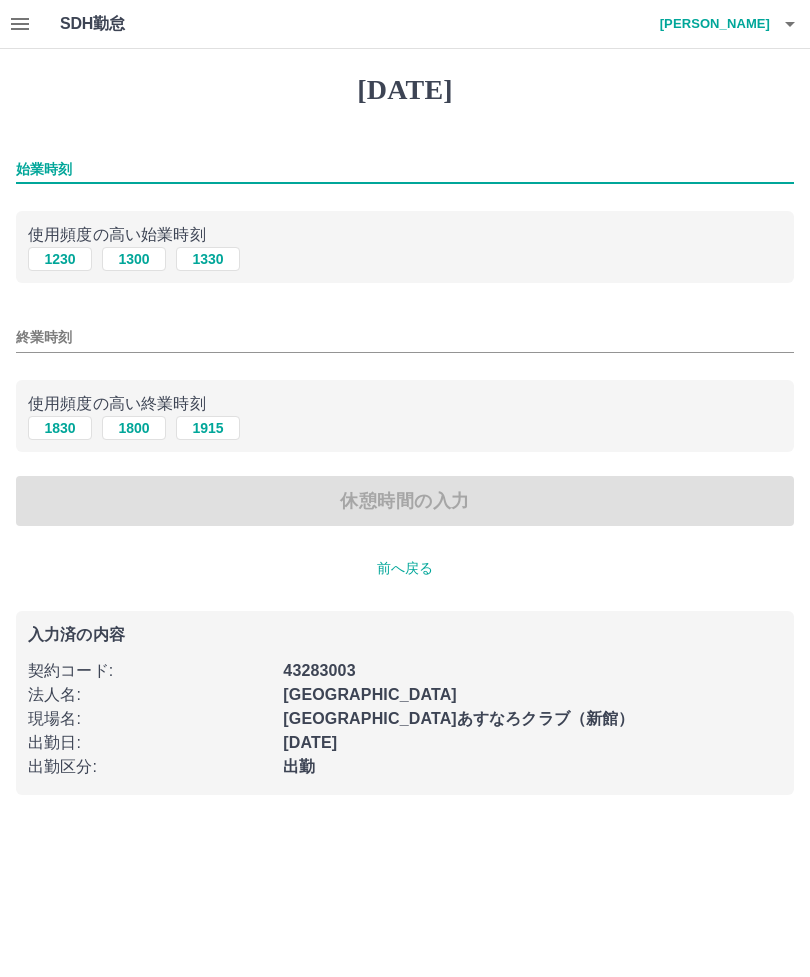 click on "1230" at bounding box center [60, 259] 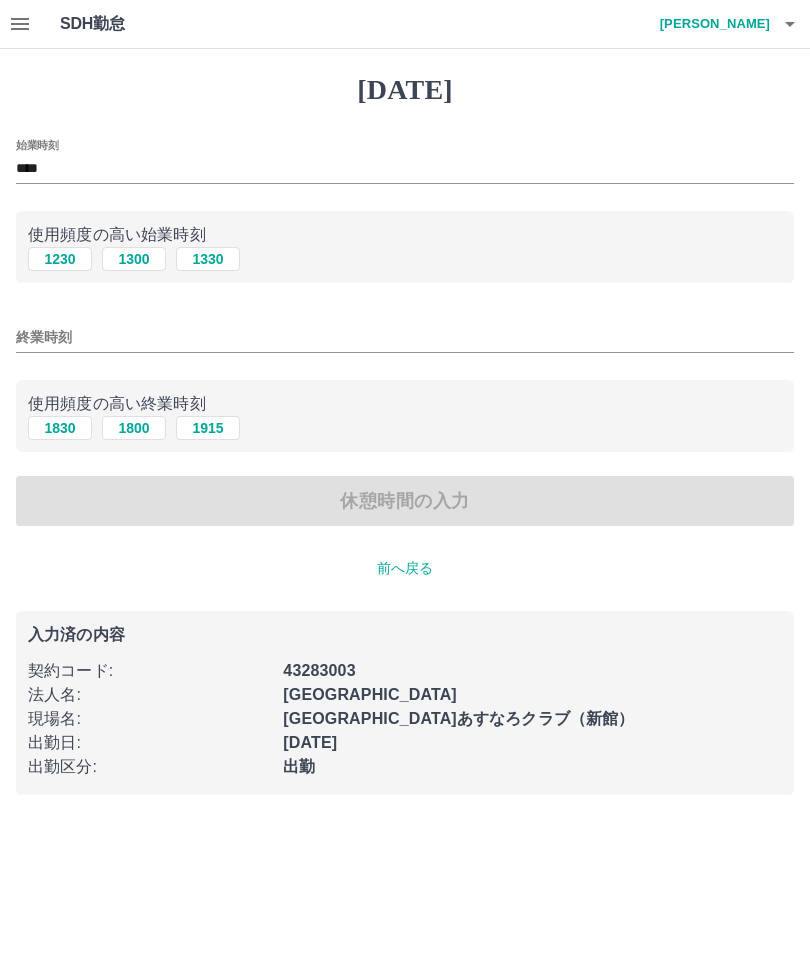 click on "終業時刻" at bounding box center (405, 337) 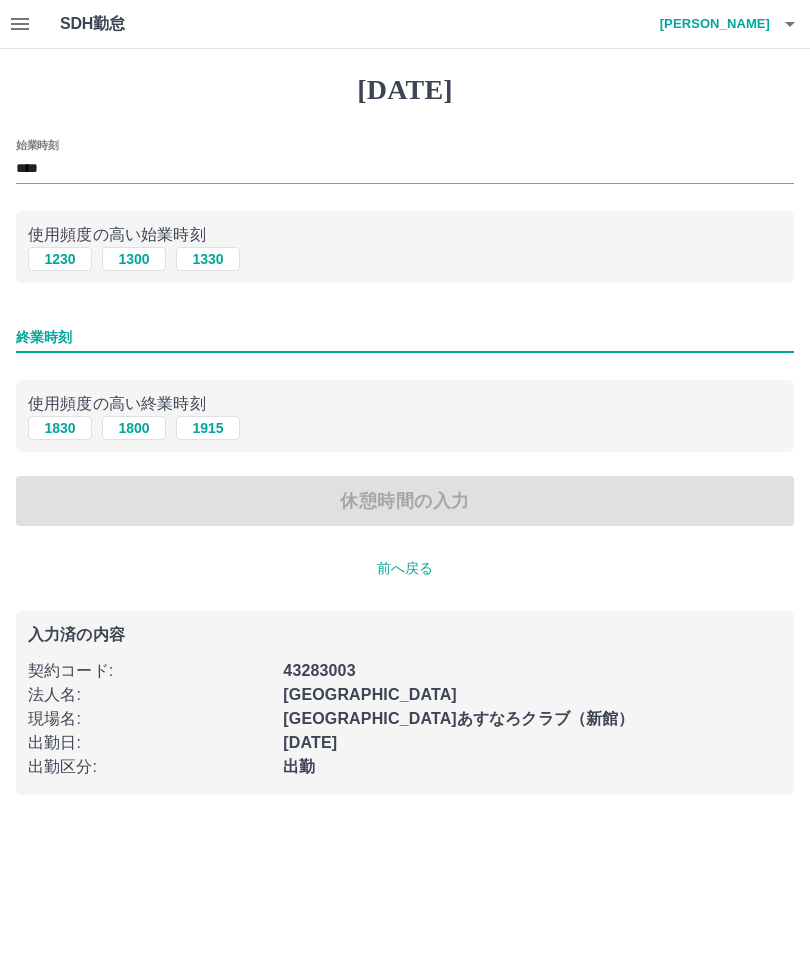 click on "1830" at bounding box center (60, 428) 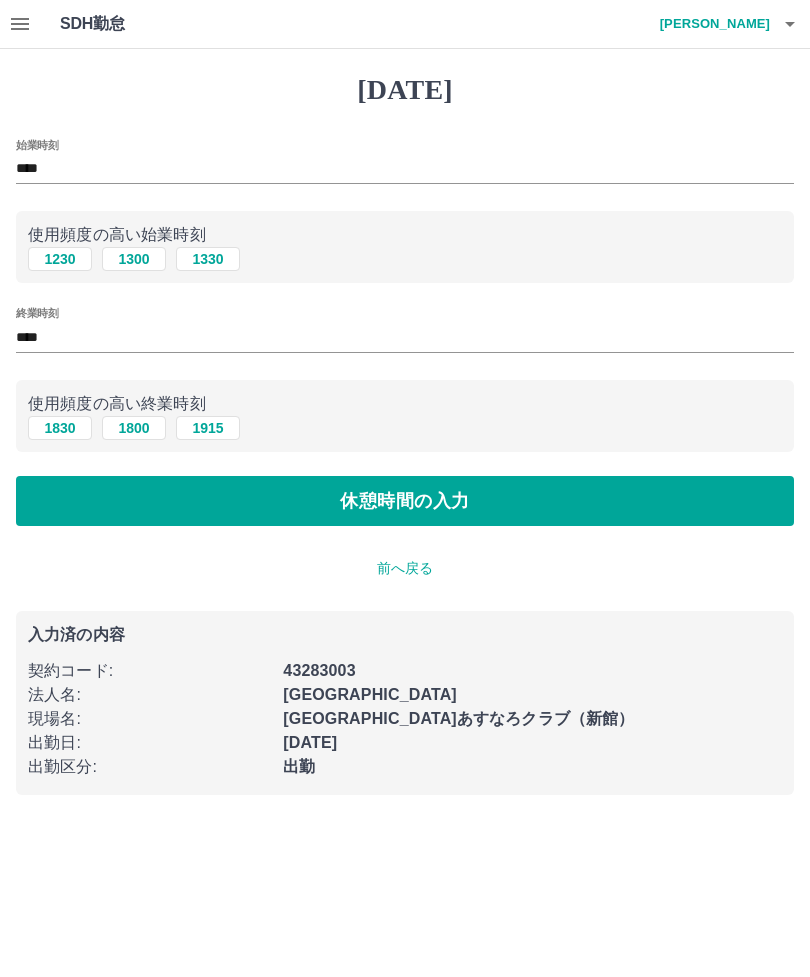 click on "休憩時間の入力" at bounding box center (405, 501) 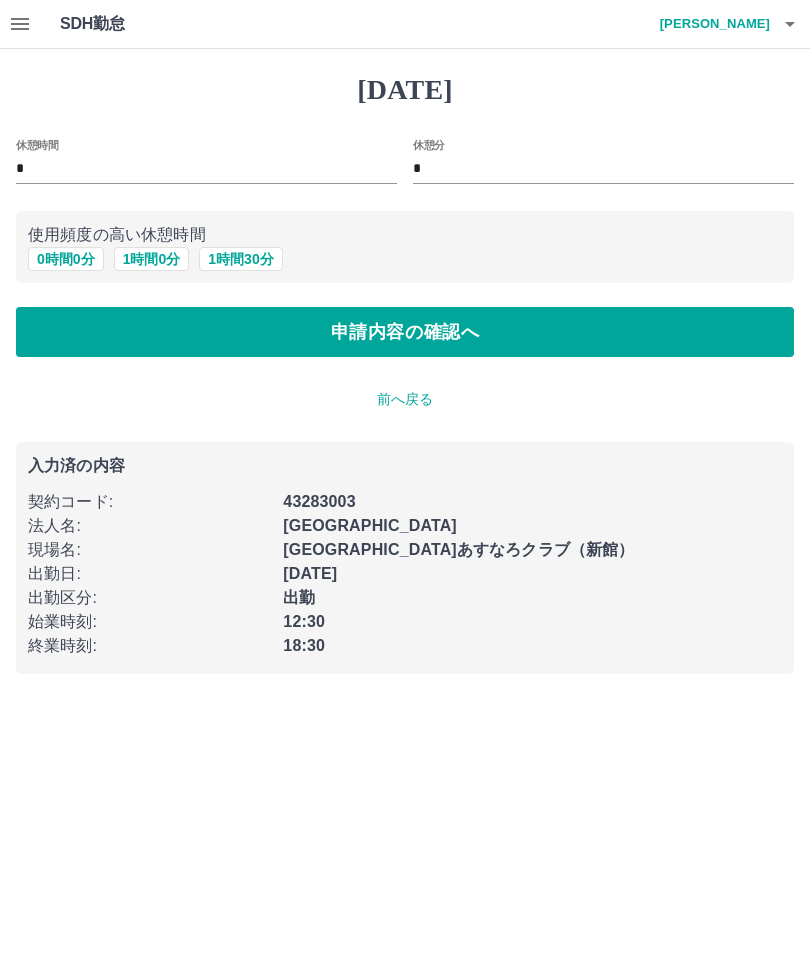 click on "*" at bounding box center (206, 169) 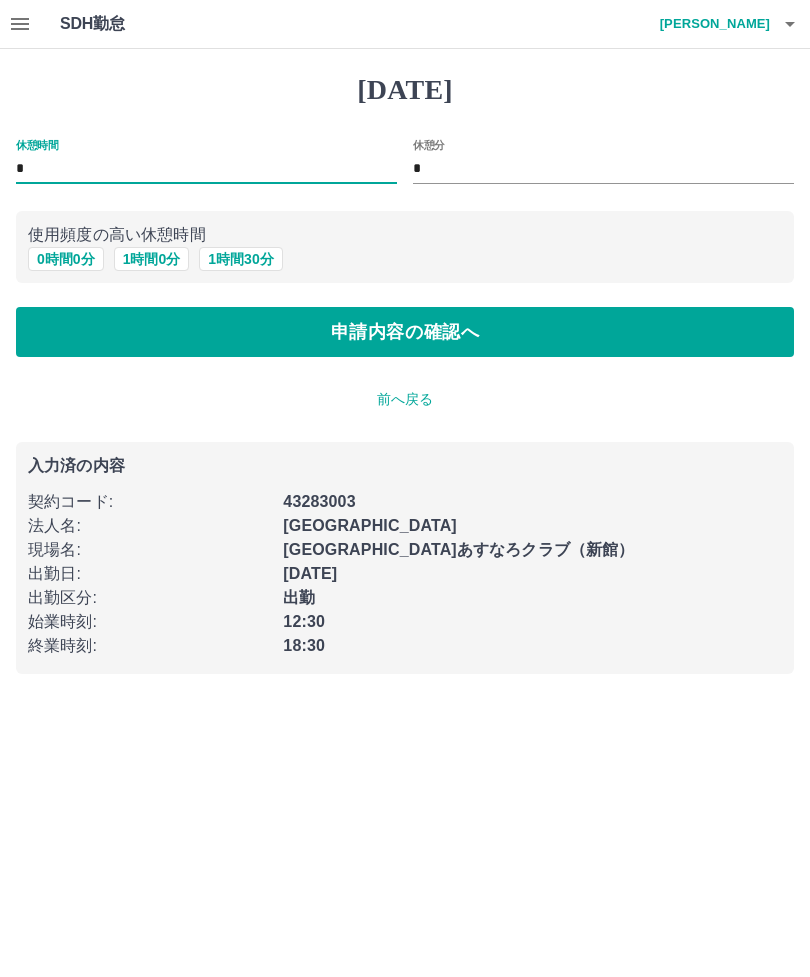 click on "0 時間 0 分" at bounding box center [66, 259] 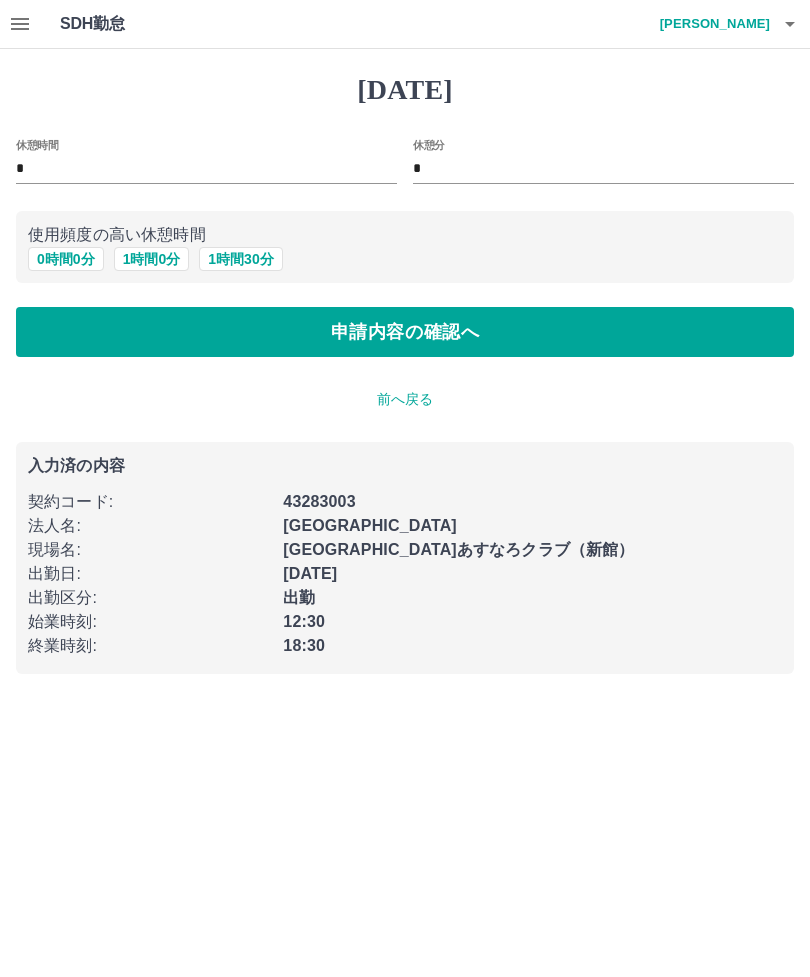click on "申請内容の確認へ" at bounding box center [405, 332] 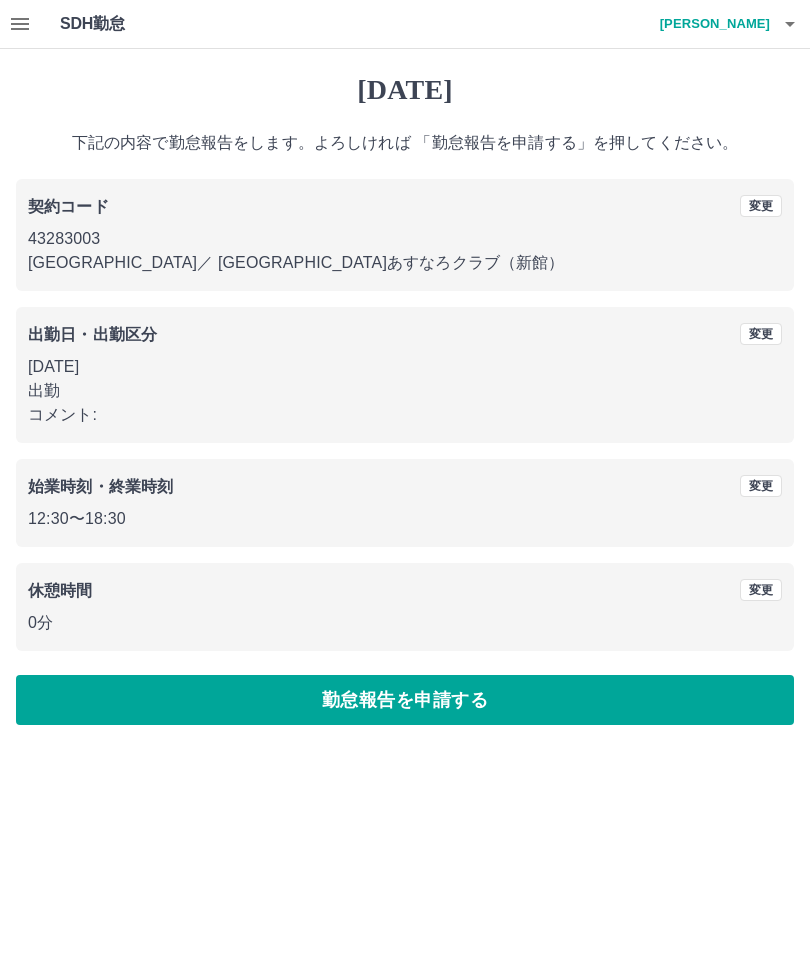 click on "勤怠報告を申請する" at bounding box center [405, 700] 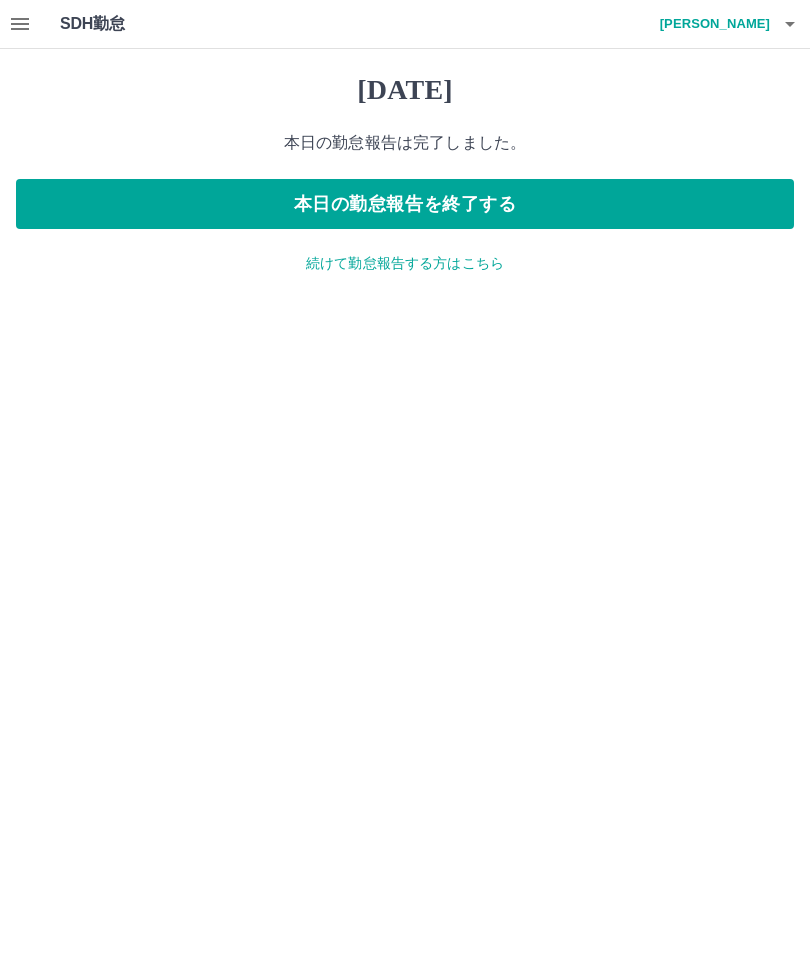 click on "本日の勤怠報告を終了する" at bounding box center [405, 204] 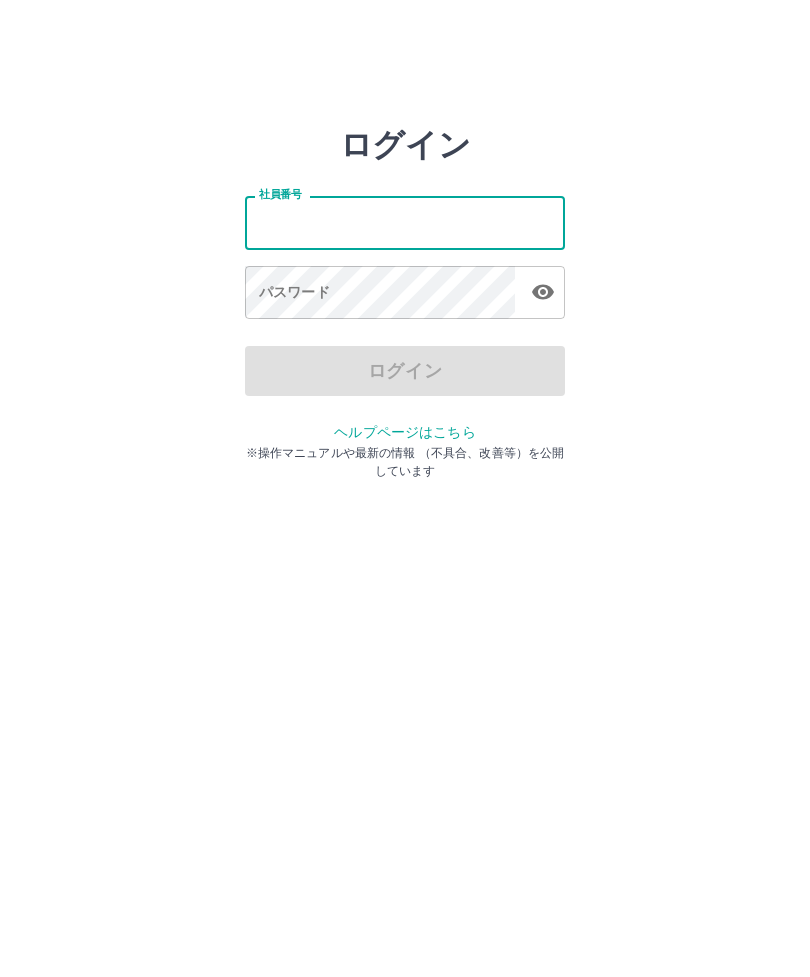 scroll, scrollTop: 0, scrollLeft: 0, axis: both 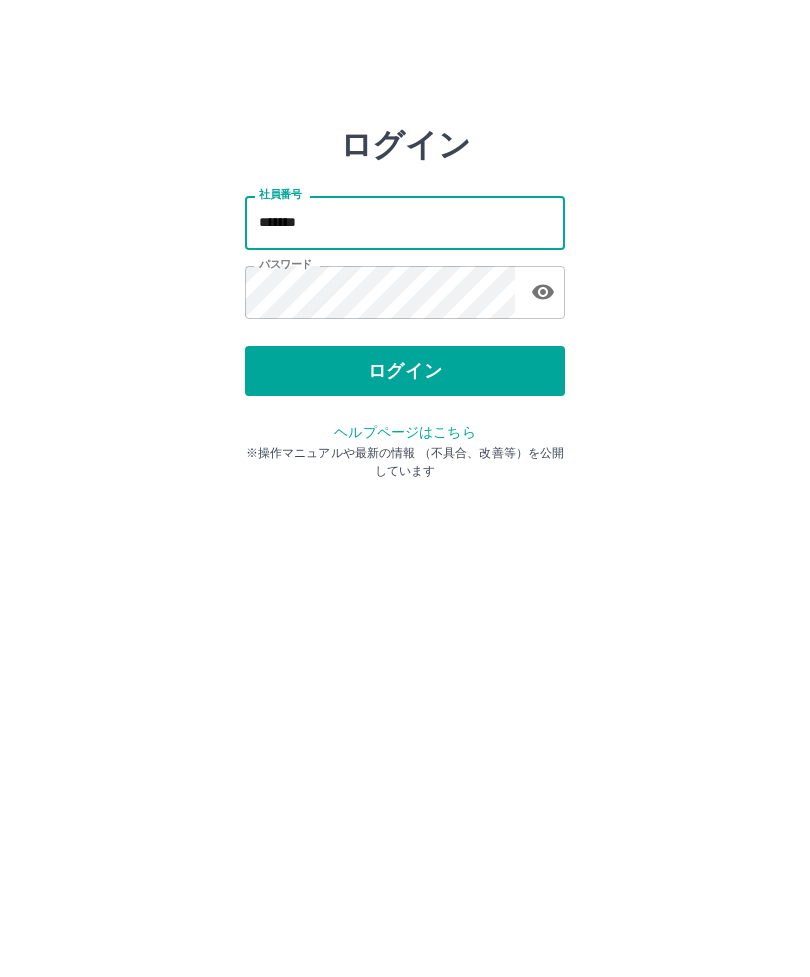 click on "ログイン 社員番号 ******* 社員番号 パスワード パスワード ログイン ヘルプページはこちら ※操作マニュアルや最新の情報 （不具合、改善等）を公開しています" at bounding box center (405, 223) 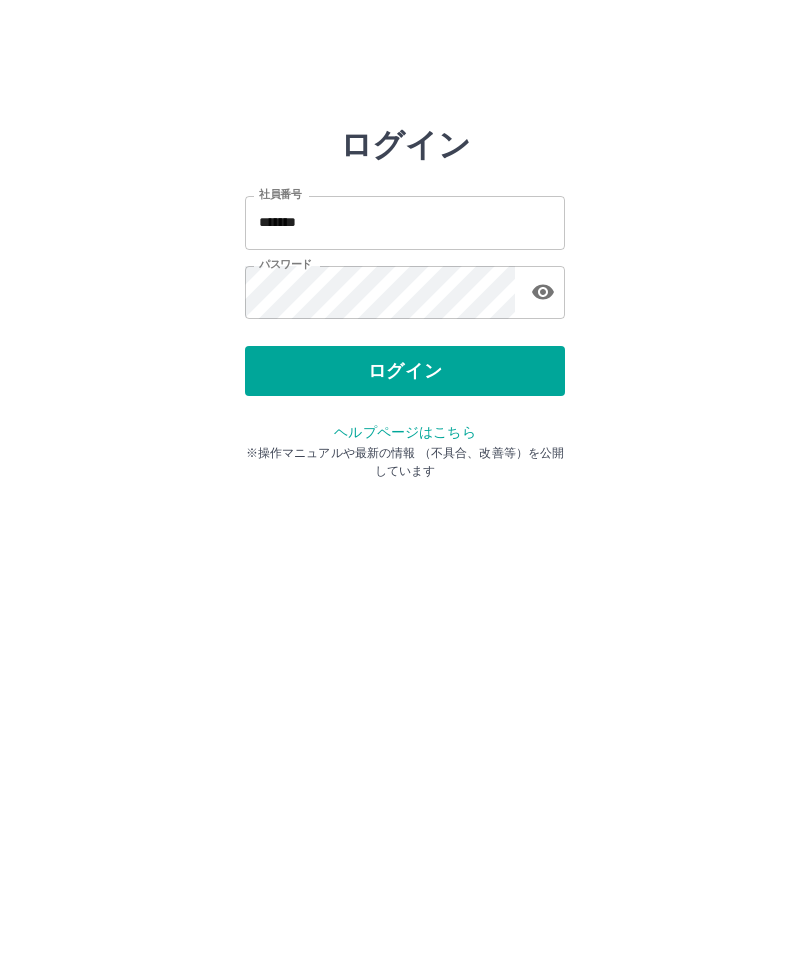 click on "ログイン 社員番号 ******* 社員番号 パスワード パスワード ログイン ヘルプページはこちら ※操作マニュアルや最新の情報 （不具合、改善等）を公開しています" at bounding box center [405, 223] 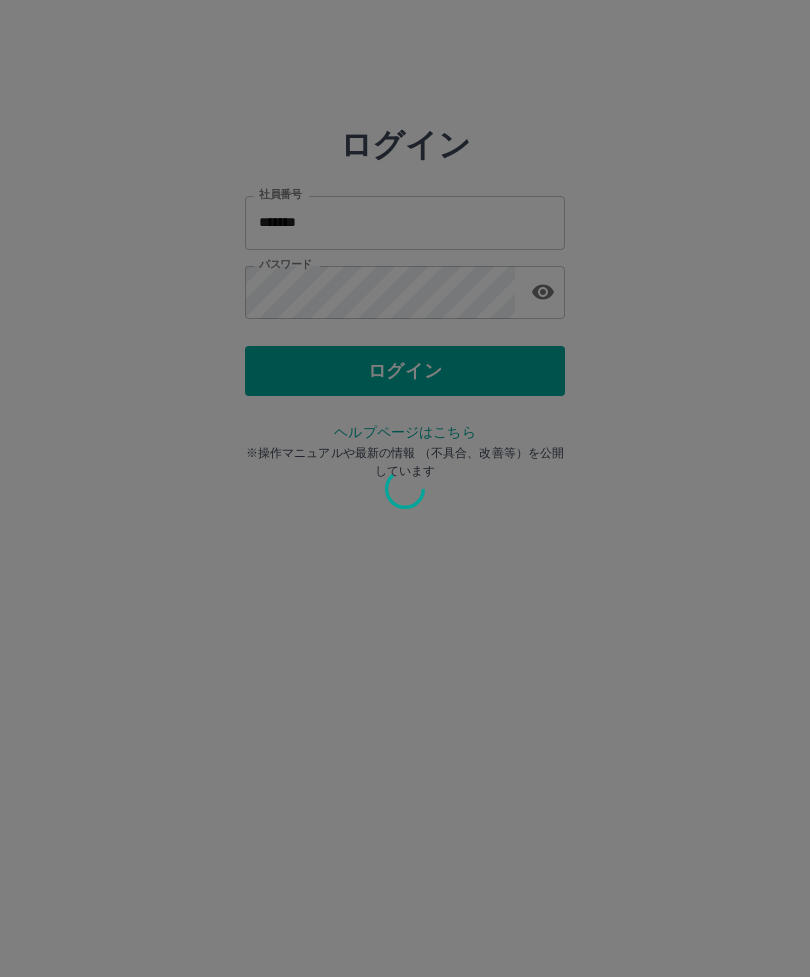 click at bounding box center [405, 488] 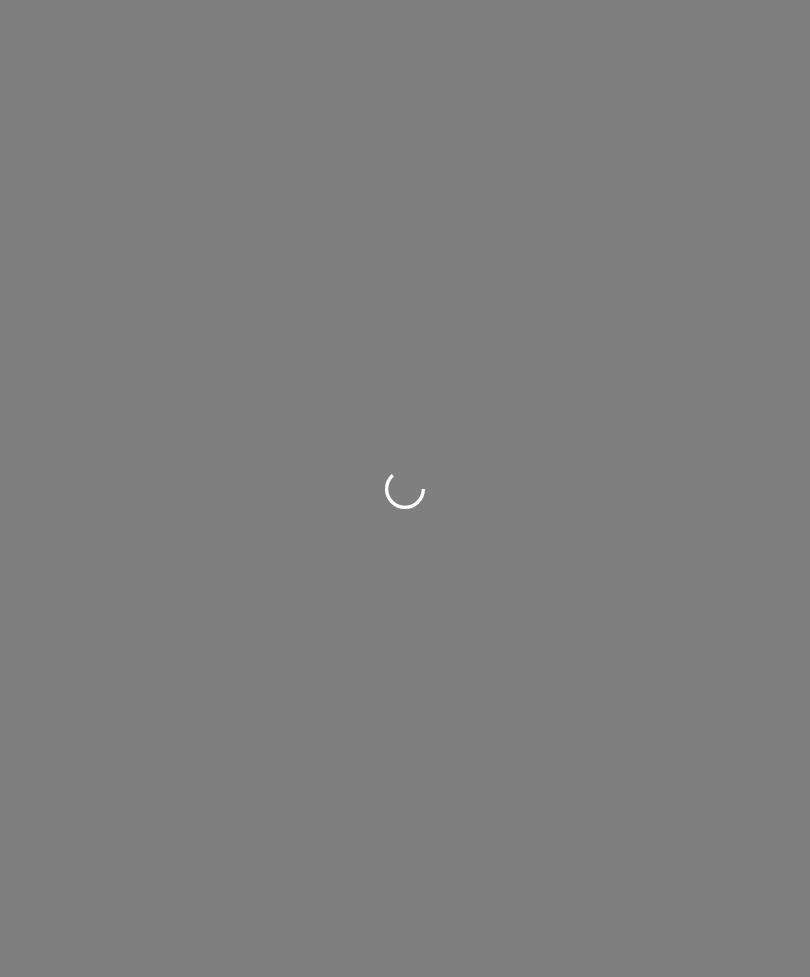 scroll, scrollTop: 0, scrollLeft: 0, axis: both 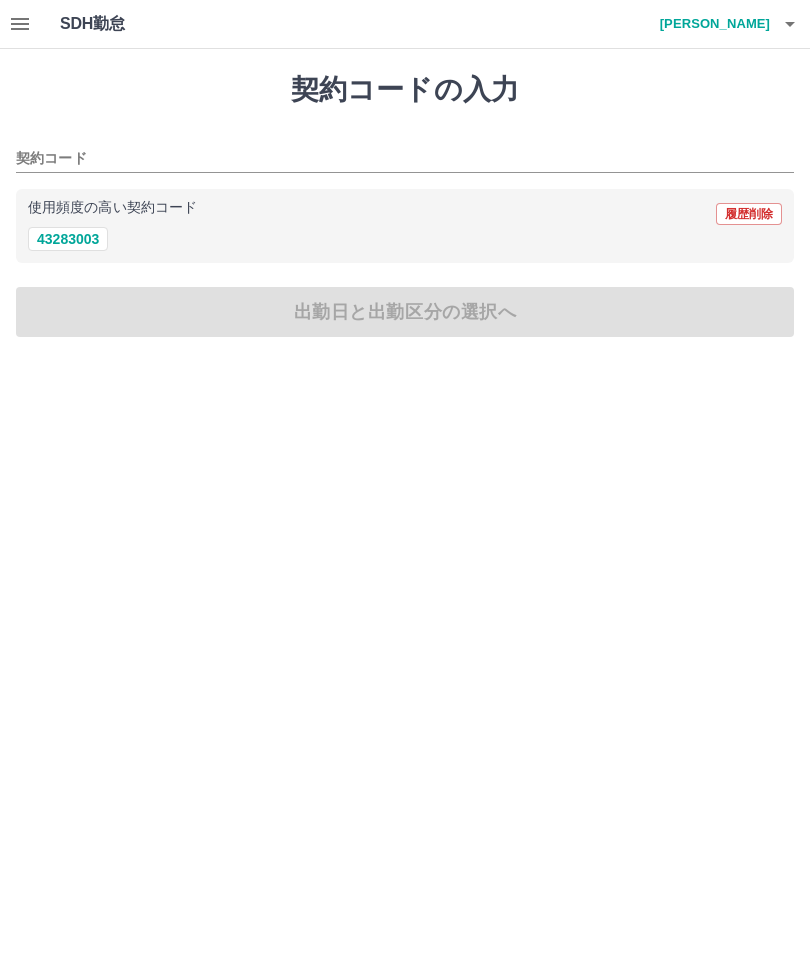 click 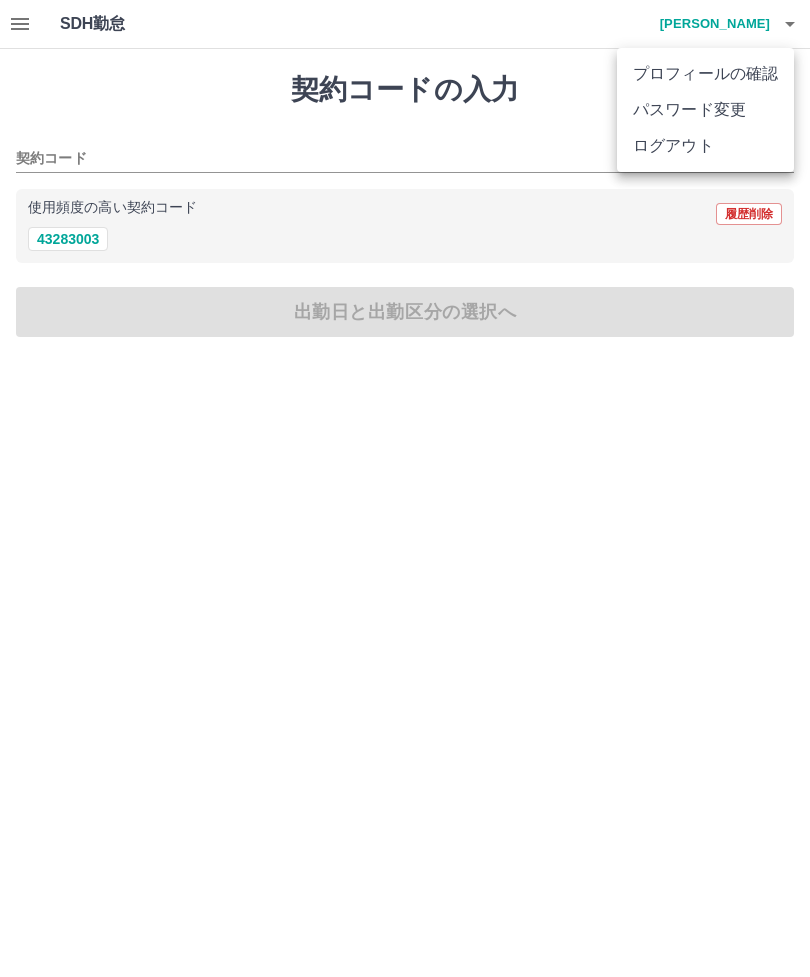 click on "ログアウト" at bounding box center (705, 146) 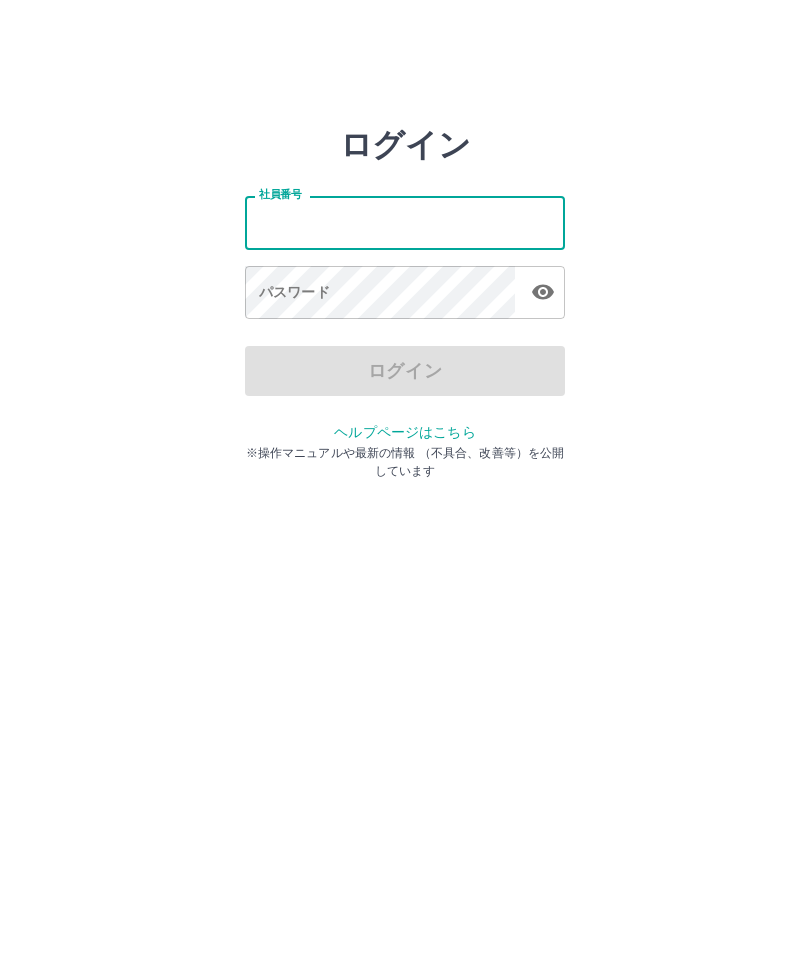 scroll, scrollTop: 0, scrollLeft: 0, axis: both 